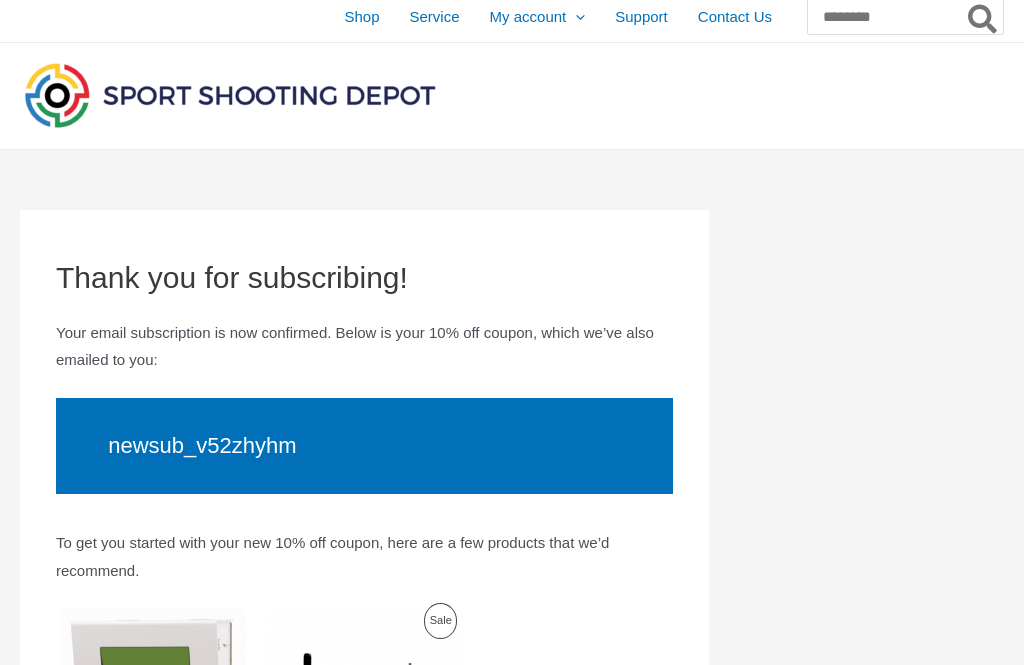 scroll, scrollTop: 0, scrollLeft: 0, axis: both 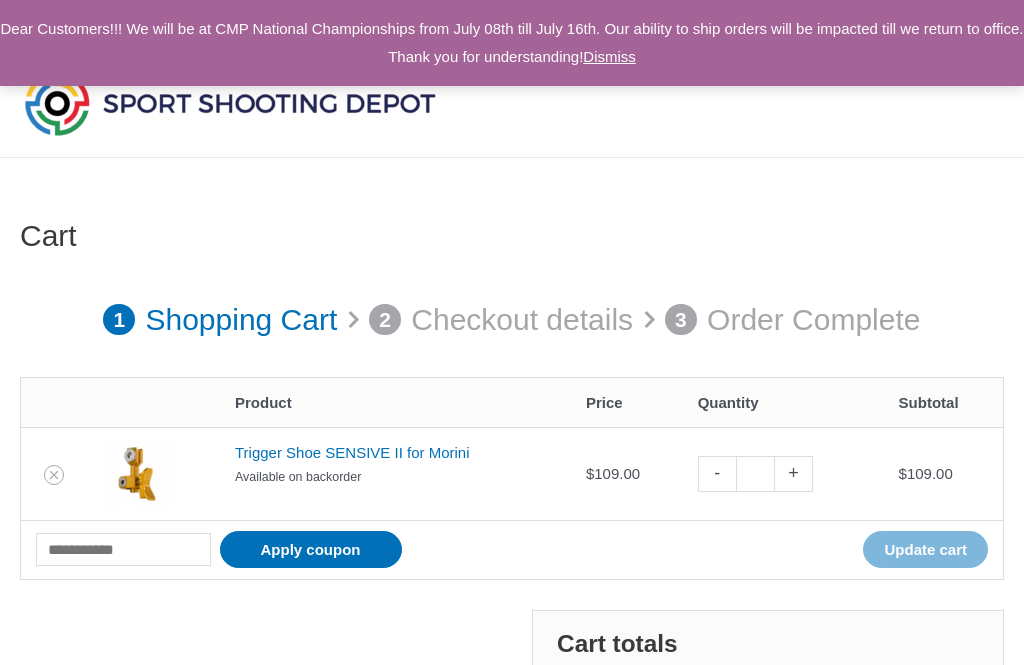 click on "Dismiss" at bounding box center (609, 56) 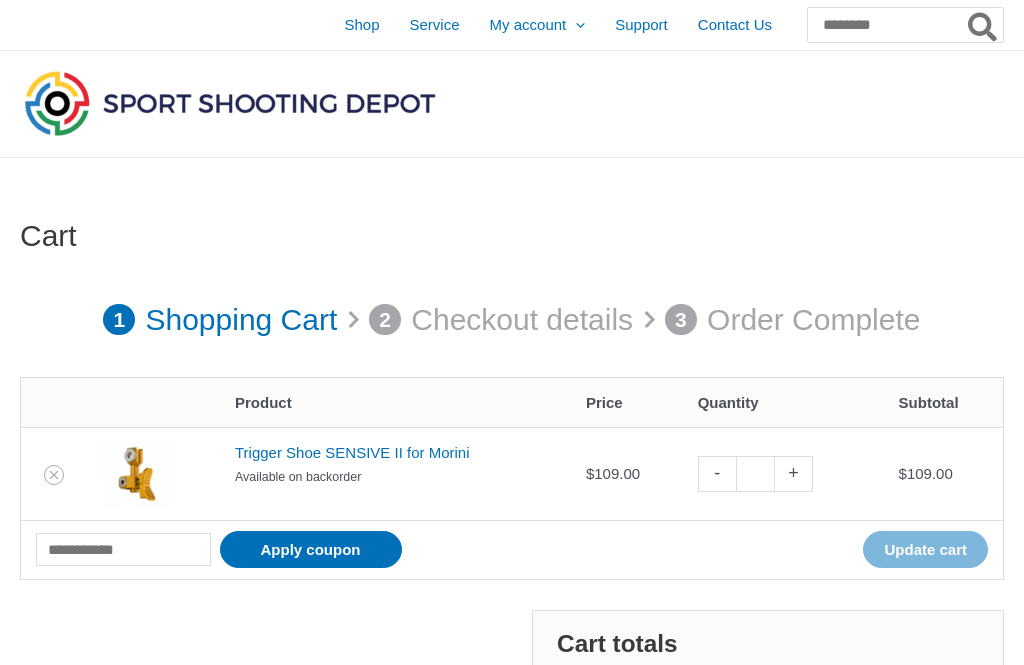 click on "Orders" at bounding box center (-14472, 76) 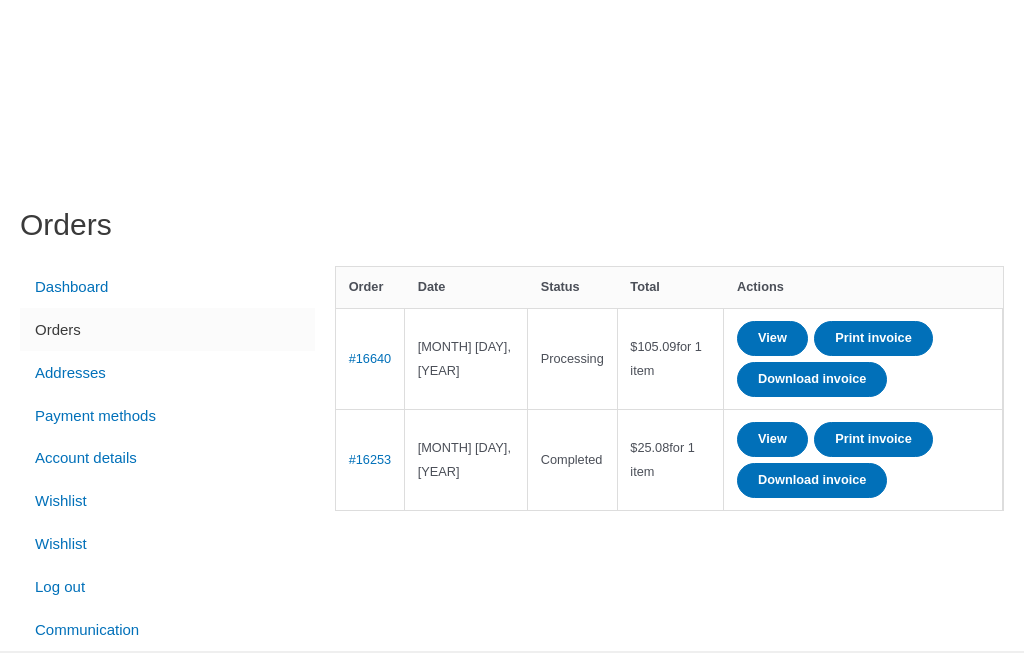 scroll, scrollTop: 0, scrollLeft: 0, axis: both 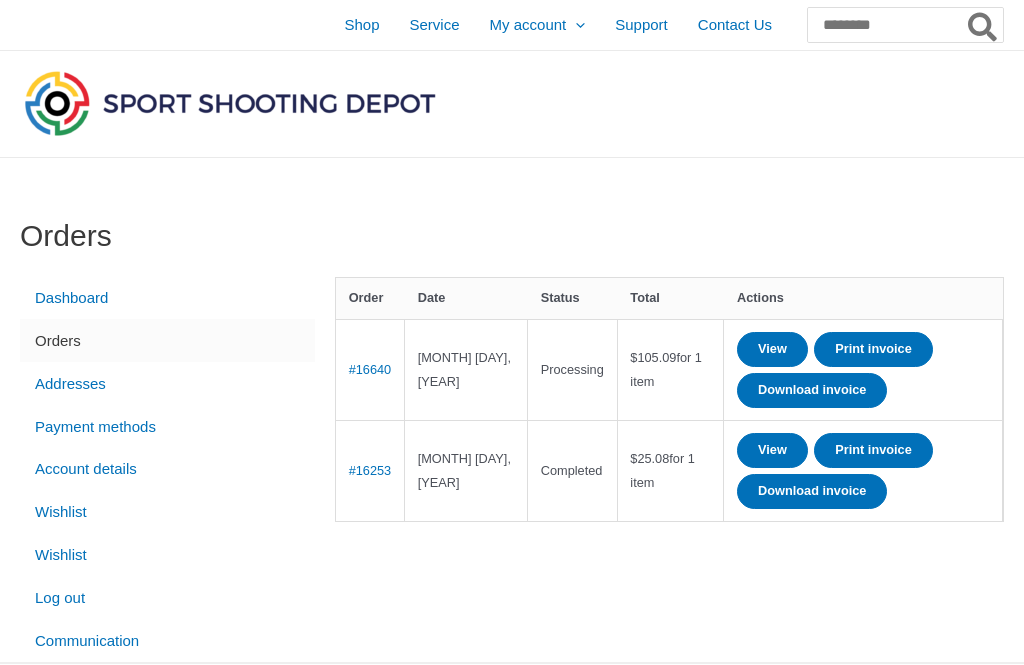 click on "Shop" at bounding box center (361, 25) 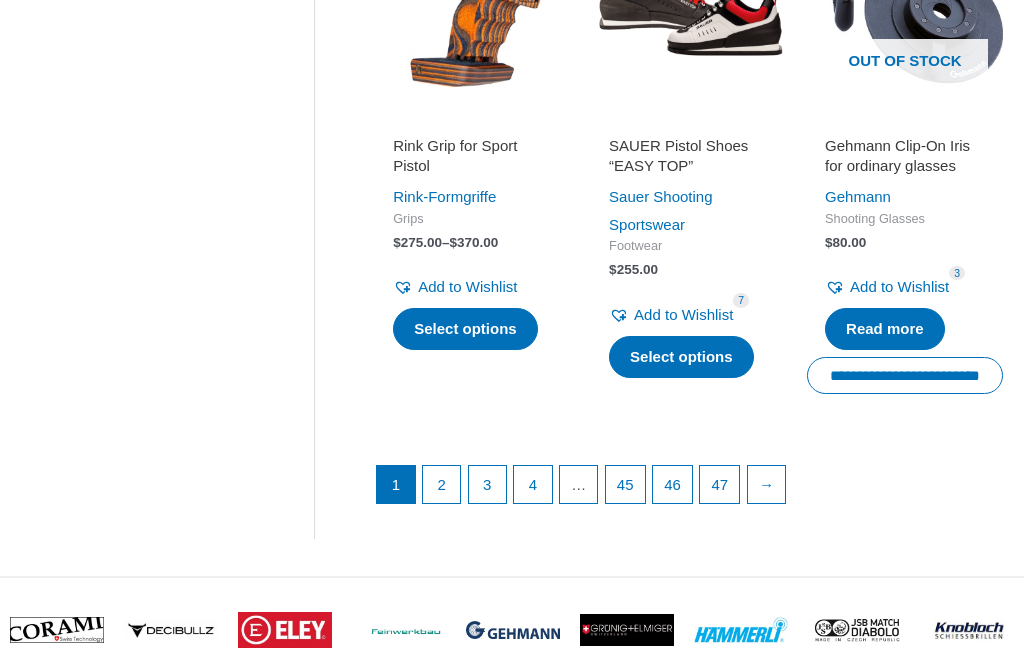scroll, scrollTop: 2561, scrollLeft: 0, axis: vertical 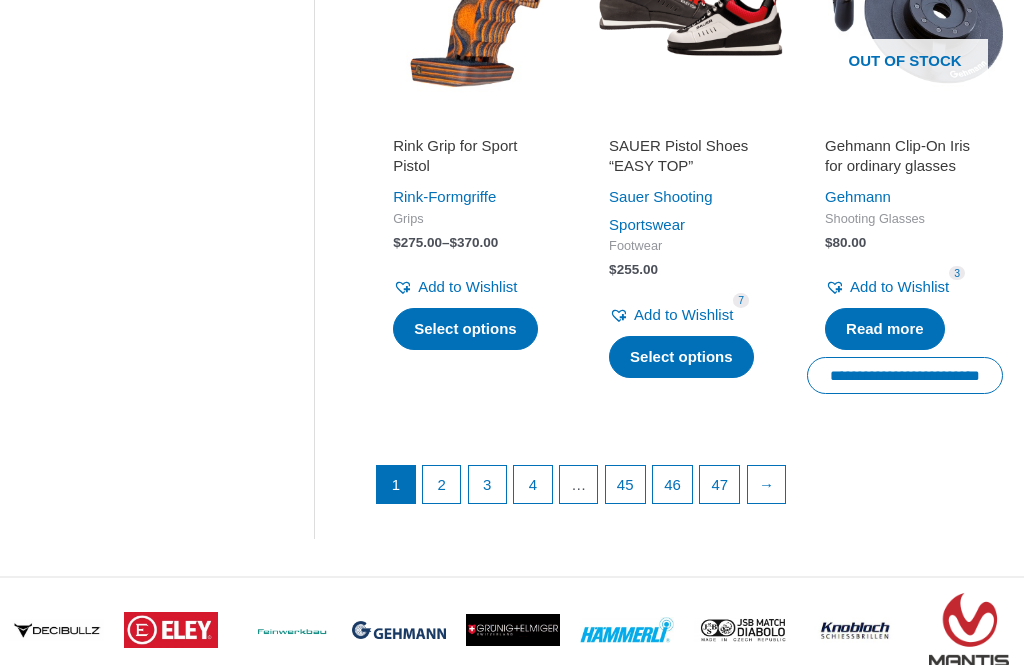 click on "2" at bounding box center (442, 485) 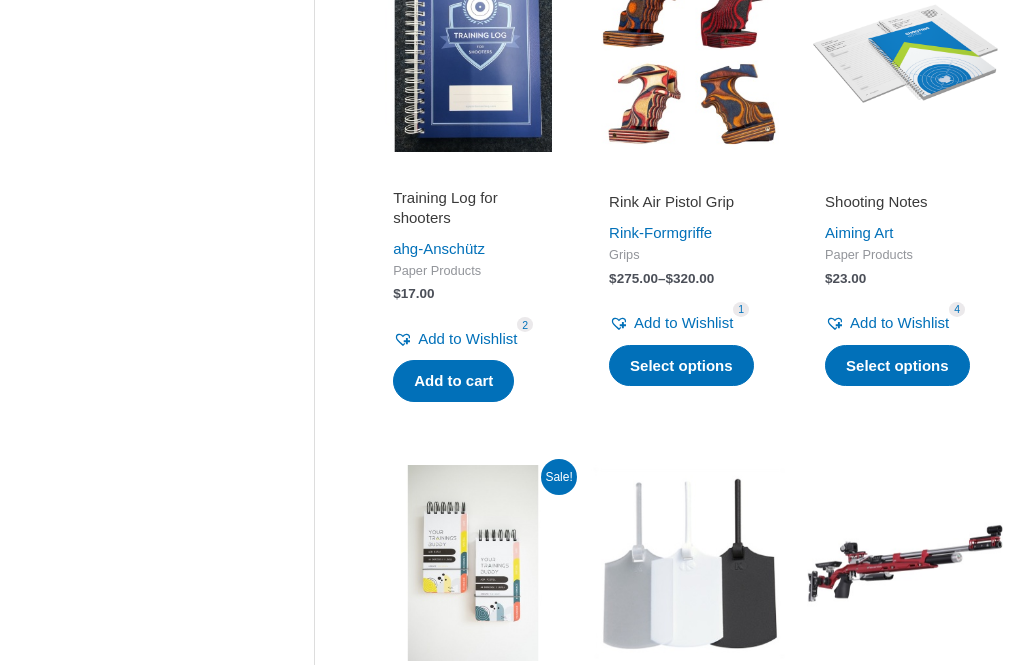 scroll, scrollTop: 977, scrollLeft: 0, axis: vertical 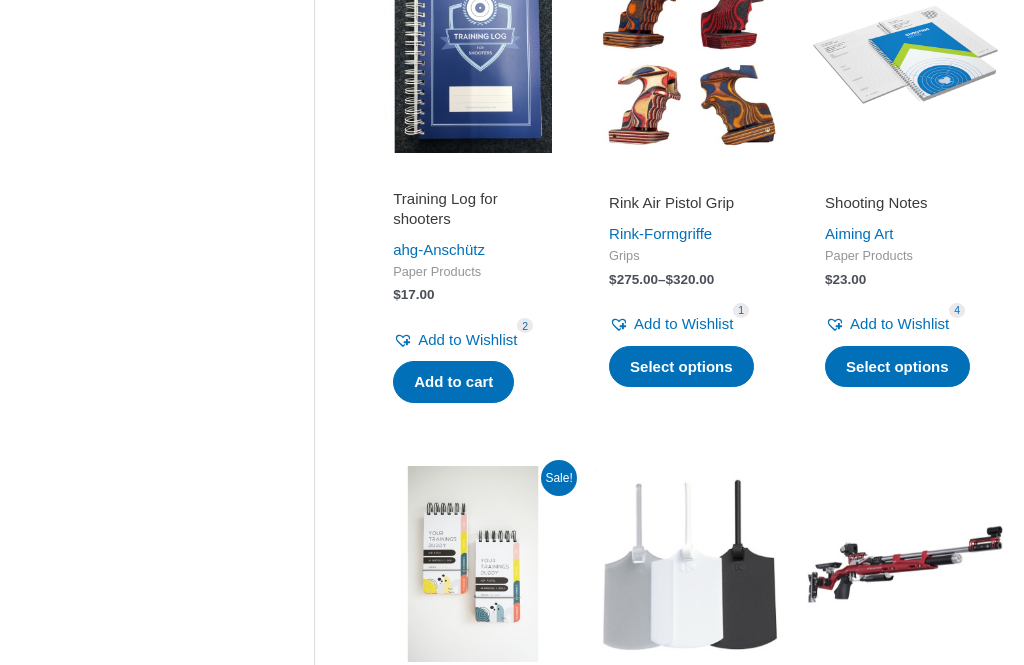 click on "Select options" at bounding box center (681, 367) 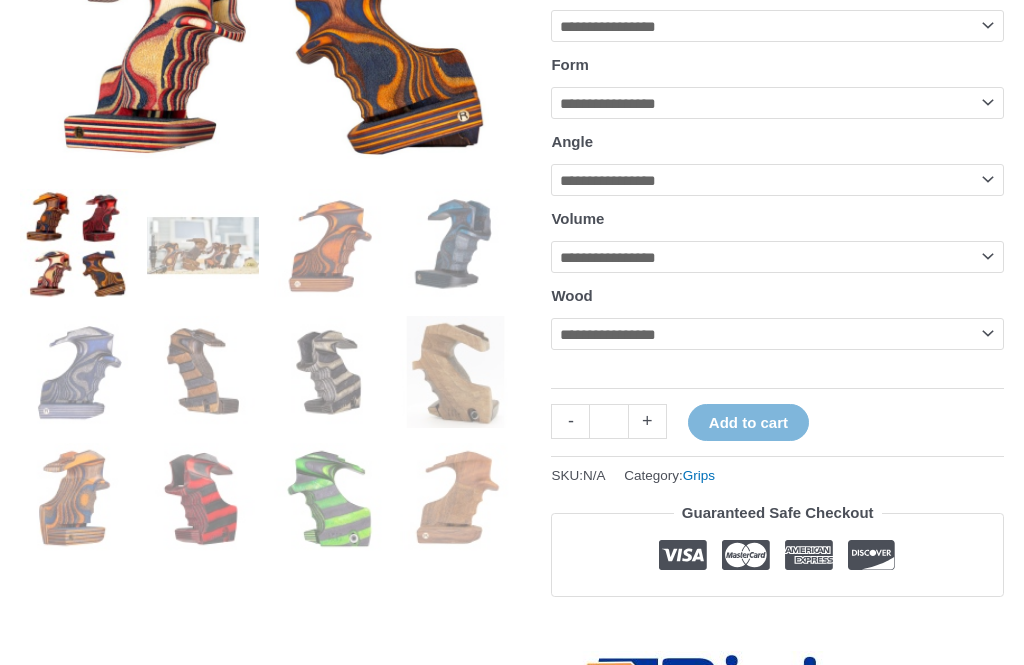 scroll, scrollTop: 0, scrollLeft: 0, axis: both 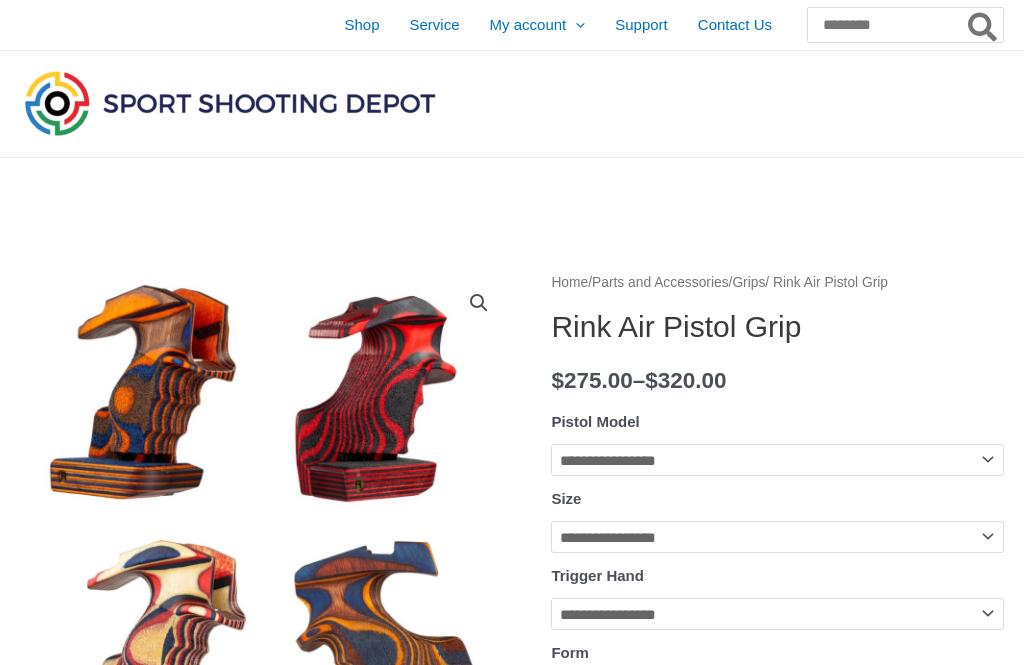 click on "Shop" at bounding box center [361, 25] 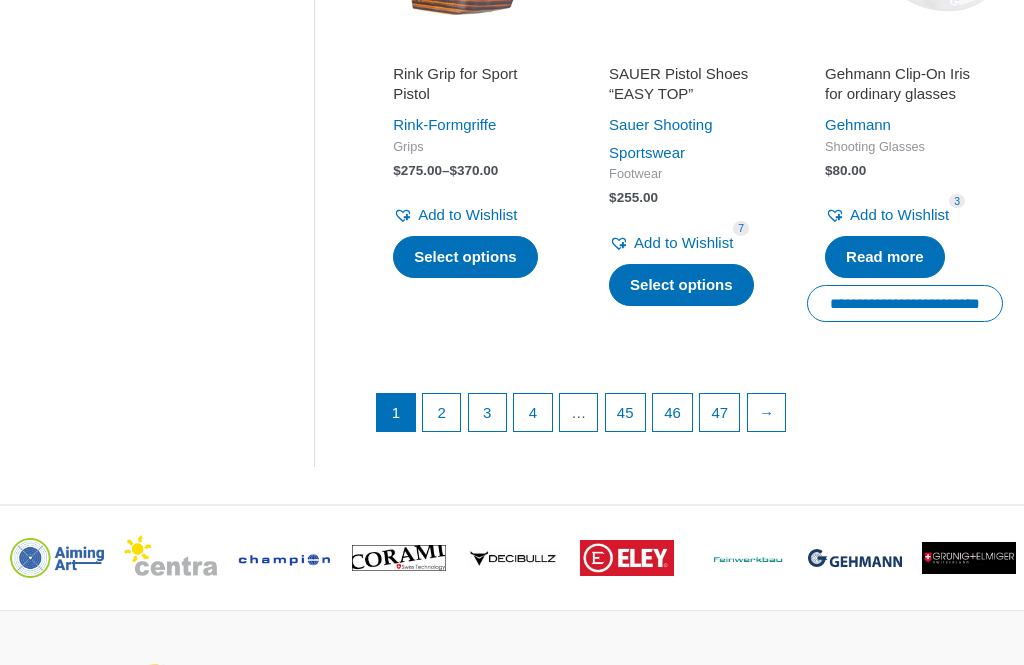 click on "→" at bounding box center [767, 414] 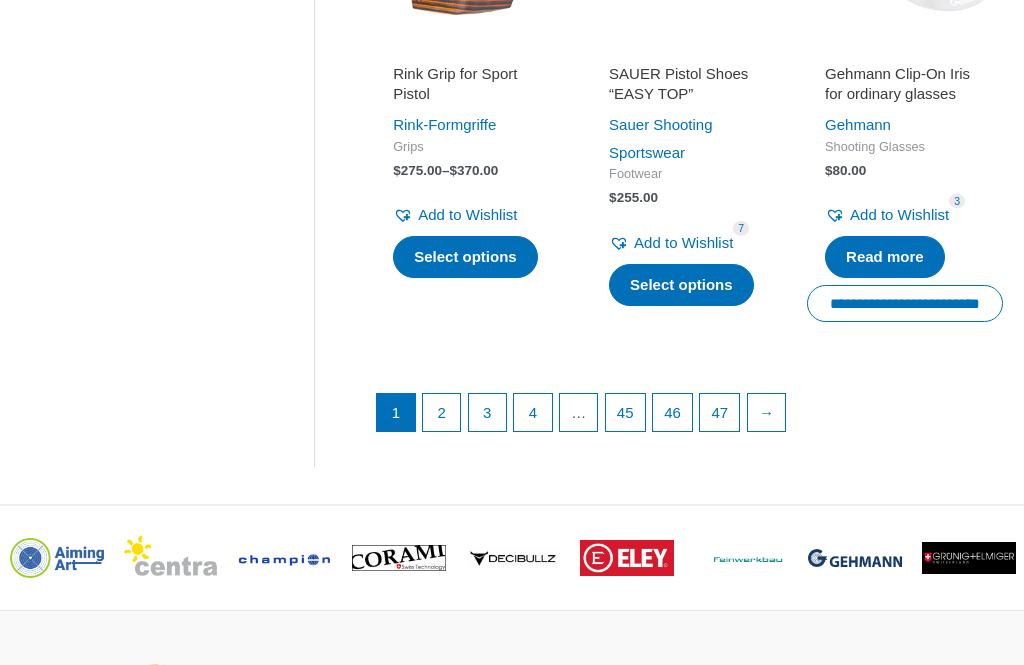 scroll, scrollTop: 2633, scrollLeft: 0, axis: vertical 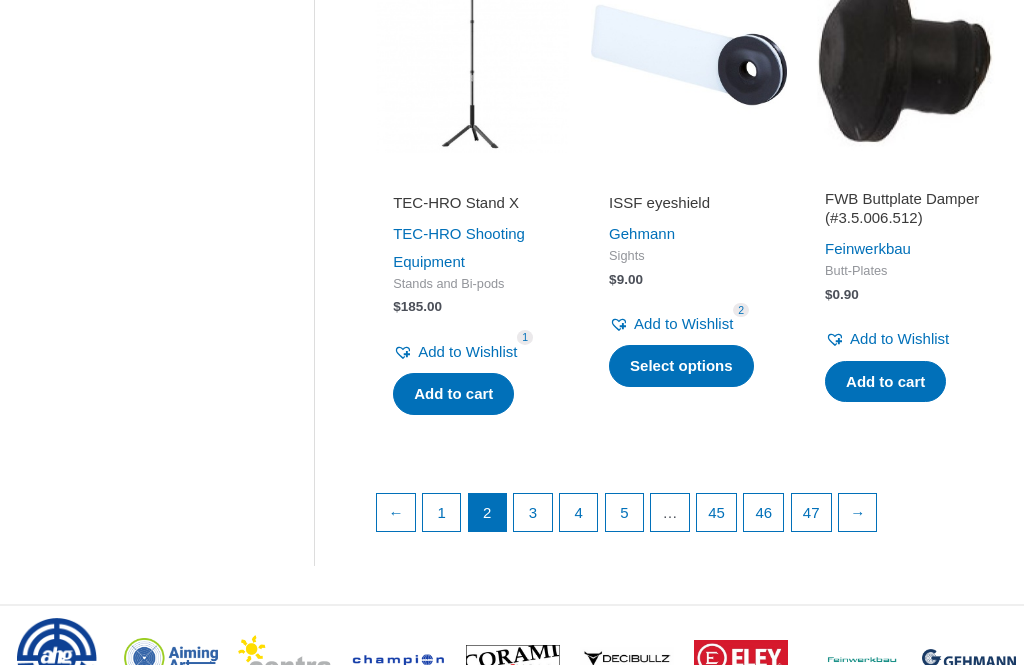 click on "→" at bounding box center (858, 513) 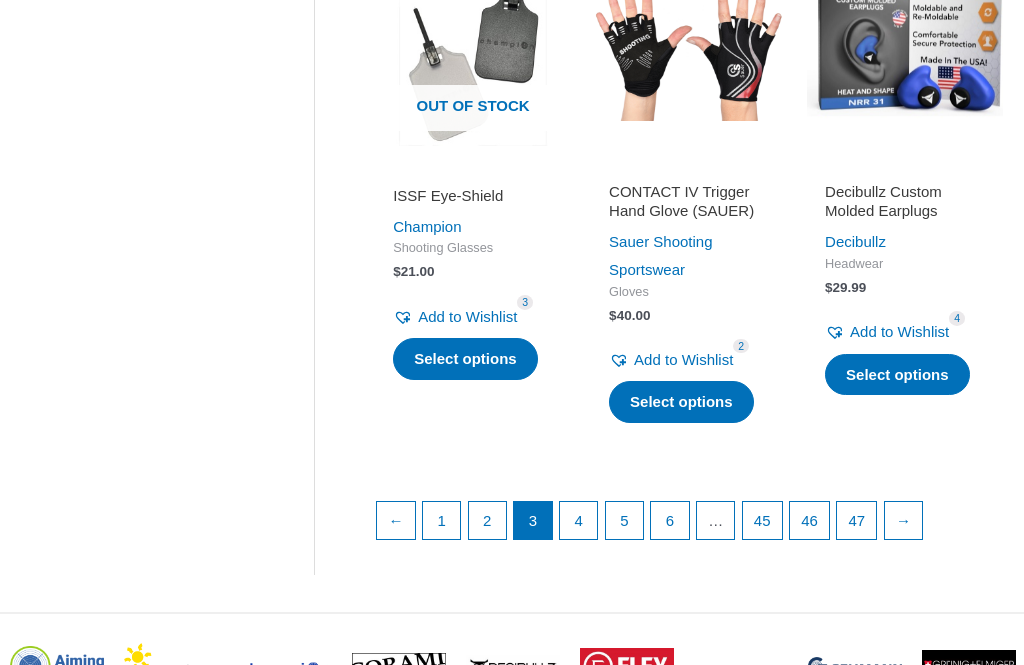 scroll, scrollTop: 2621, scrollLeft: 0, axis: vertical 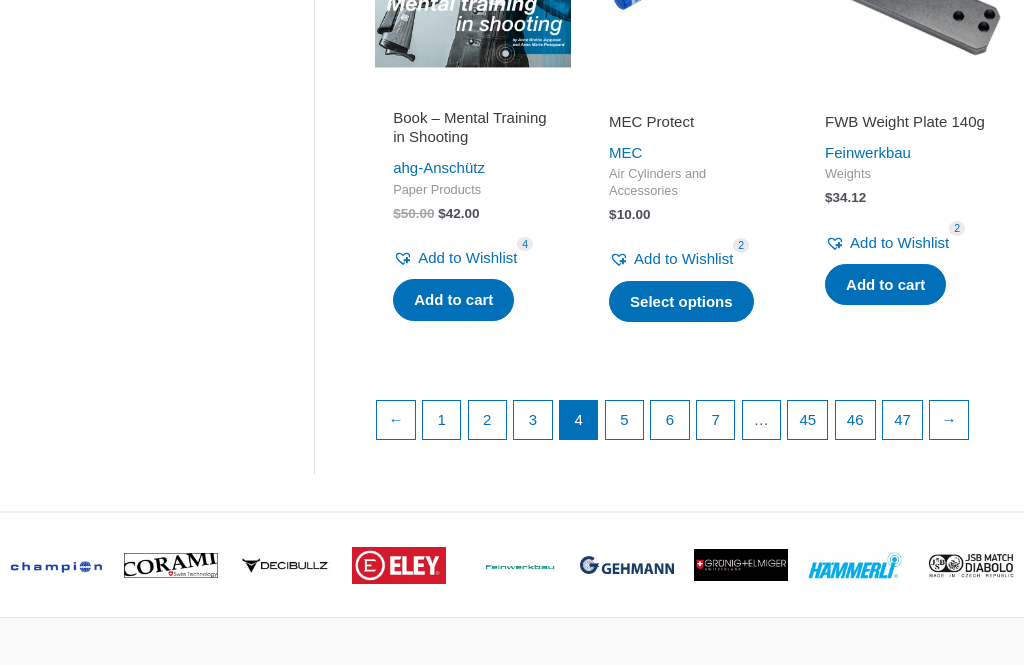 click on "→" at bounding box center (949, 420) 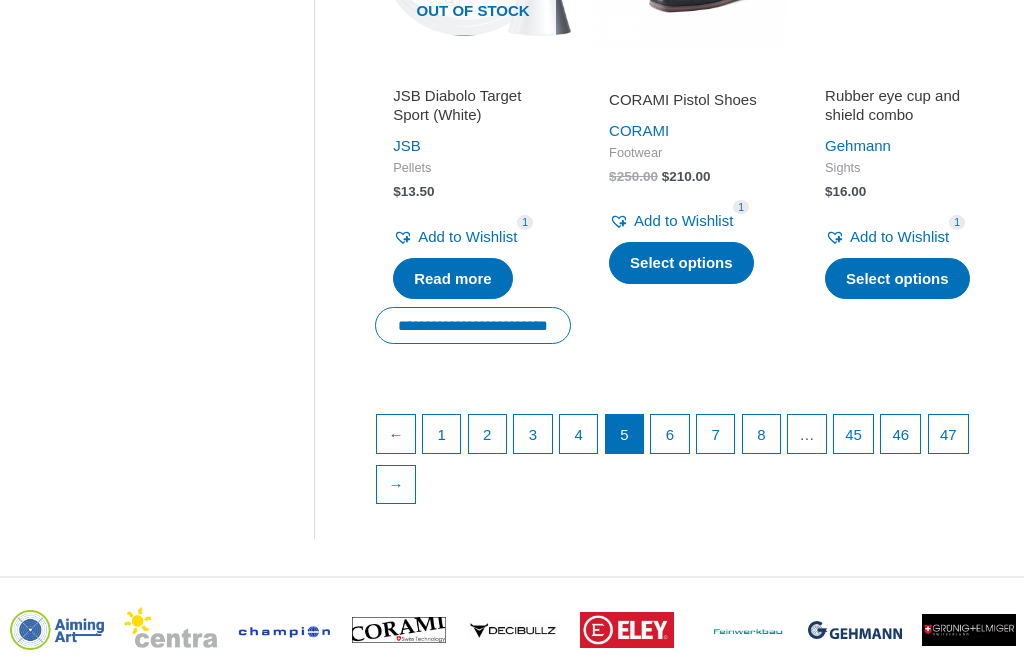scroll, scrollTop: 2700, scrollLeft: 0, axis: vertical 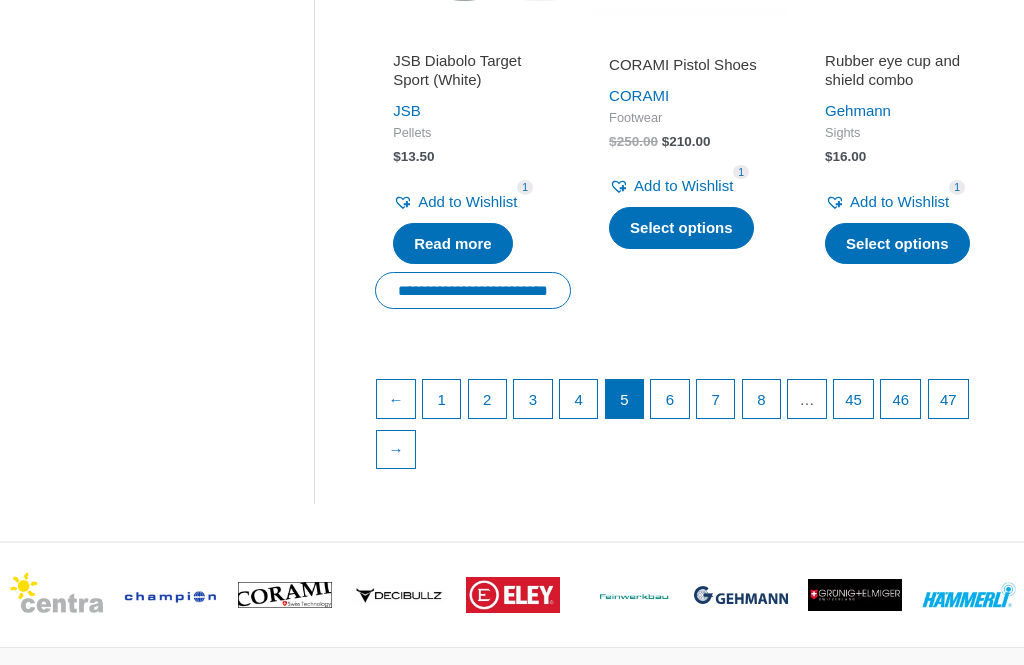 click on "→" at bounding box center [396, 450] 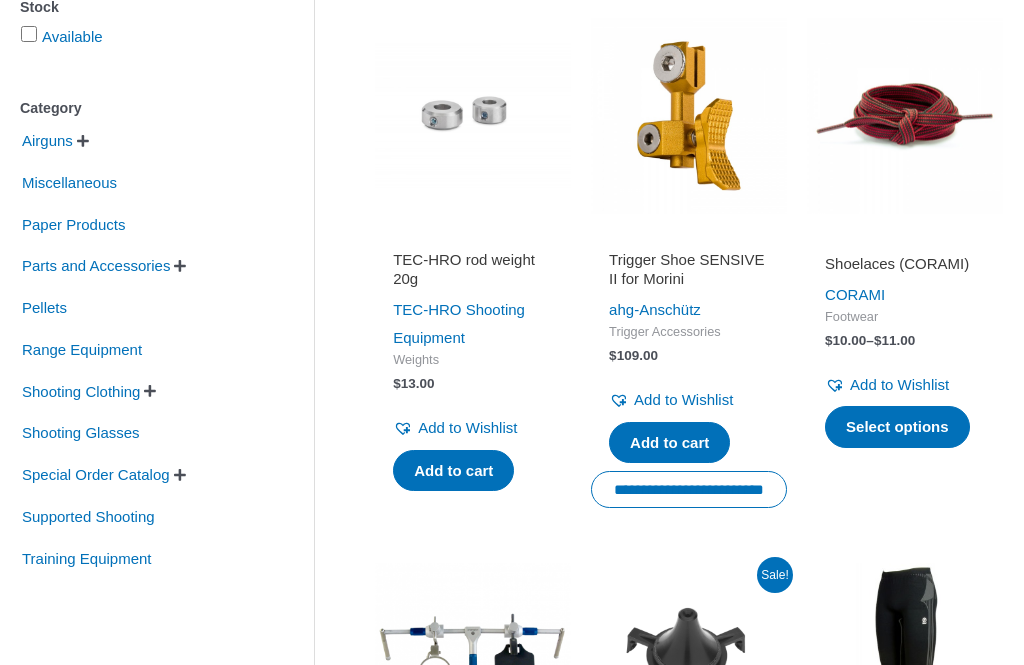 scroll, scrollTop: 409, scrollLeft: 0, axis: vertical 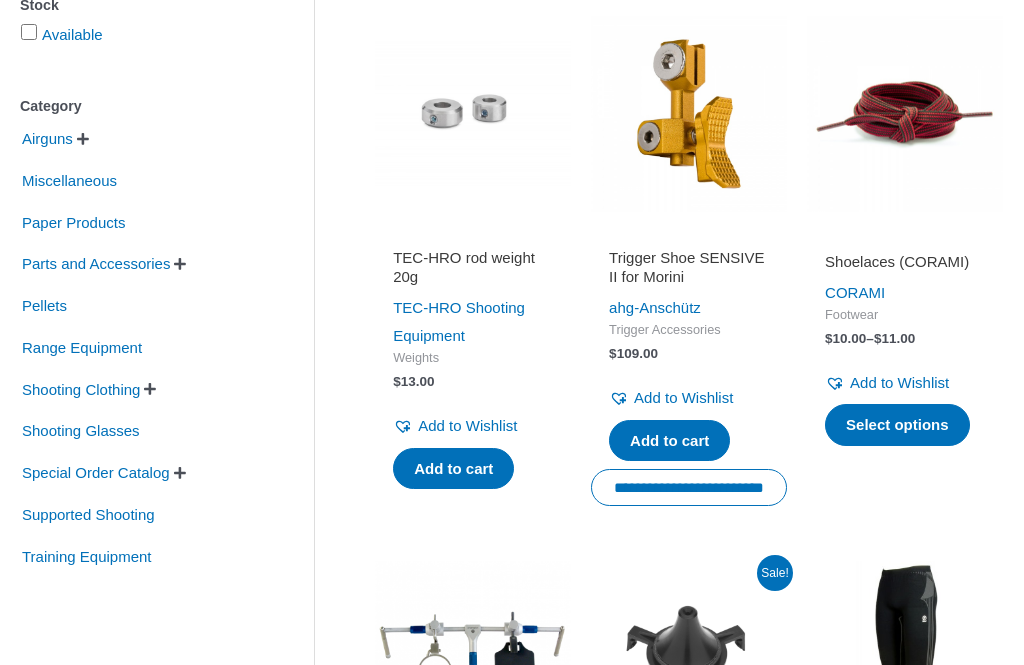 click on "Trigger Shoe SENSIVE II for Morini" at bounding box center [689, 268] 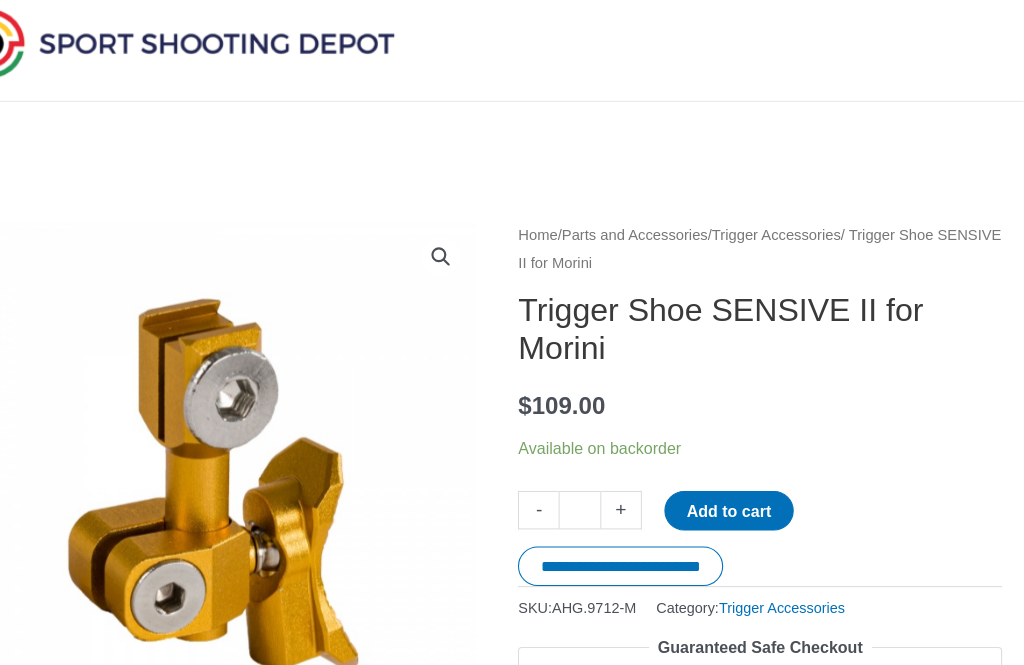 scroll, scrollTop: 0, scrollLeft: 0, axis: both 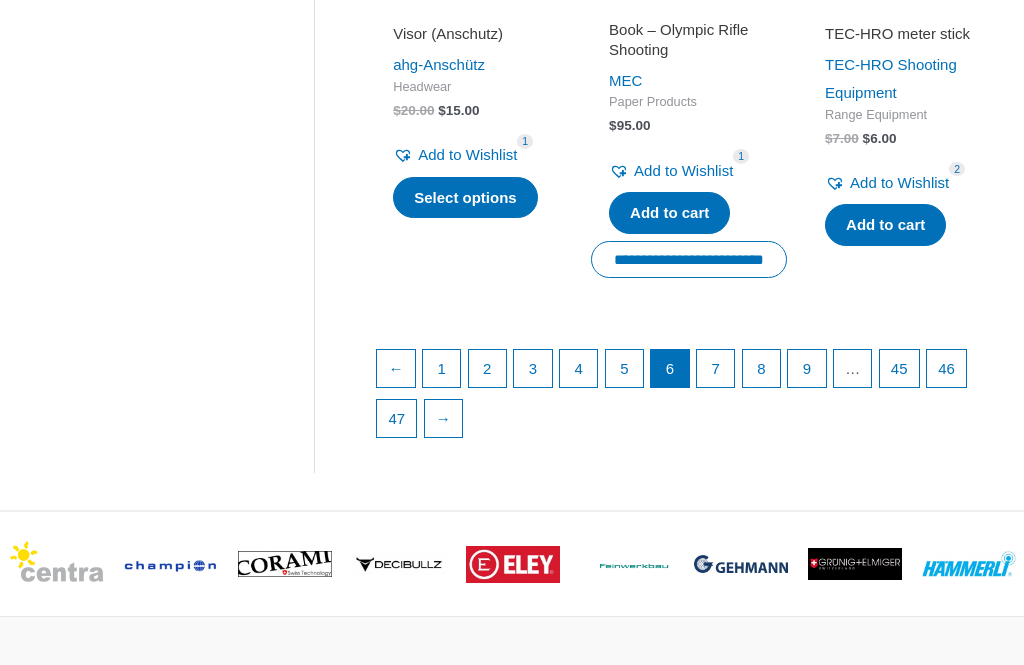 click on "→" at bounding box center [444, 419] 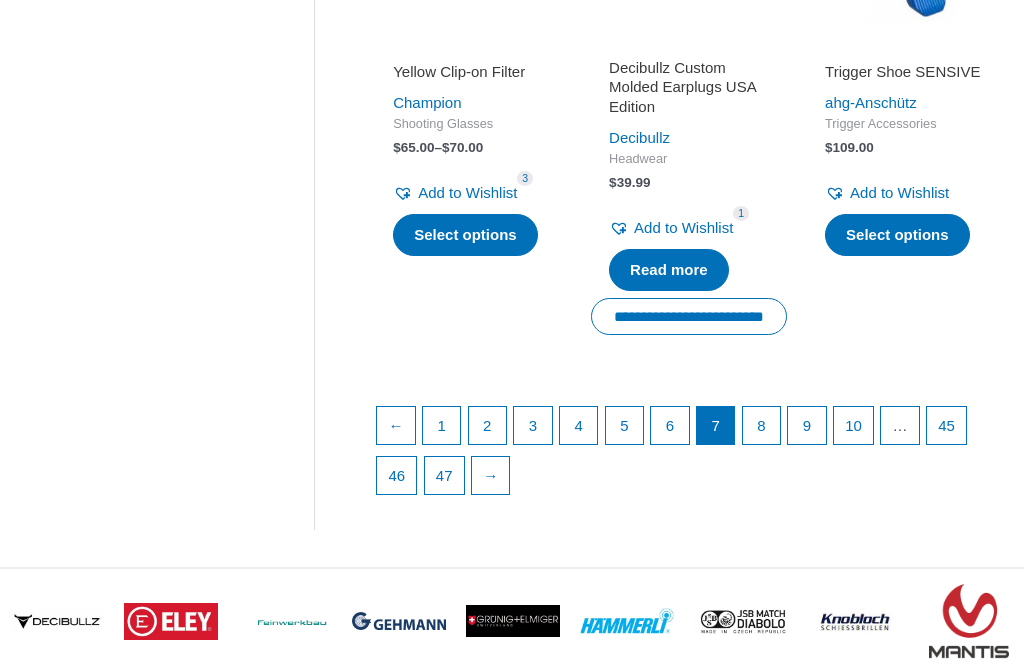 scroll, scrollTop: 2718, scrollLeft: 0, axis: vertical 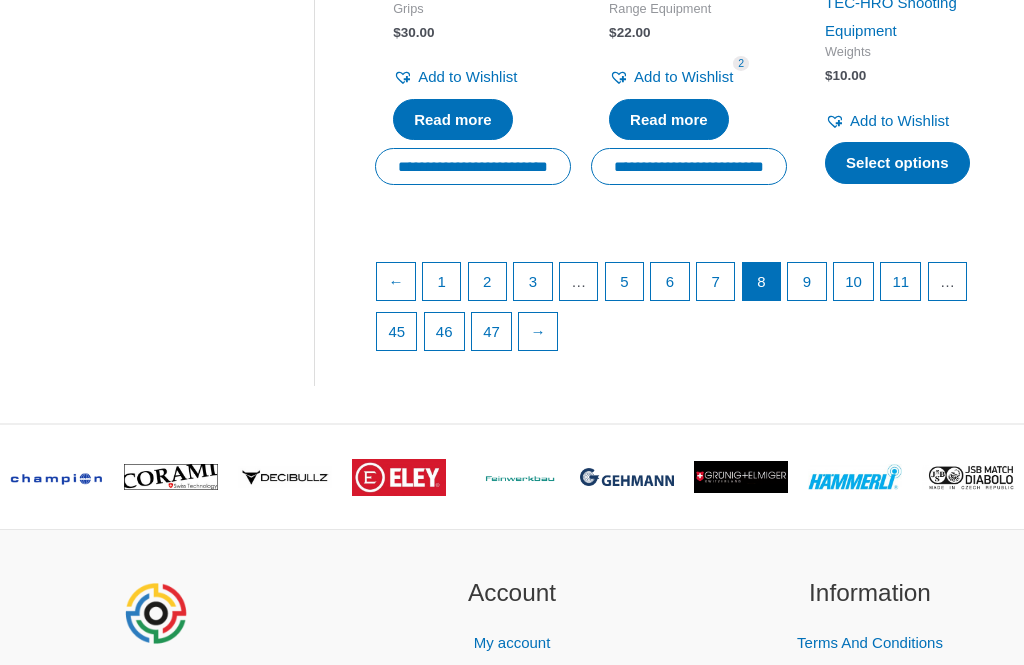 click on "→" at bounding box center (538, 332) 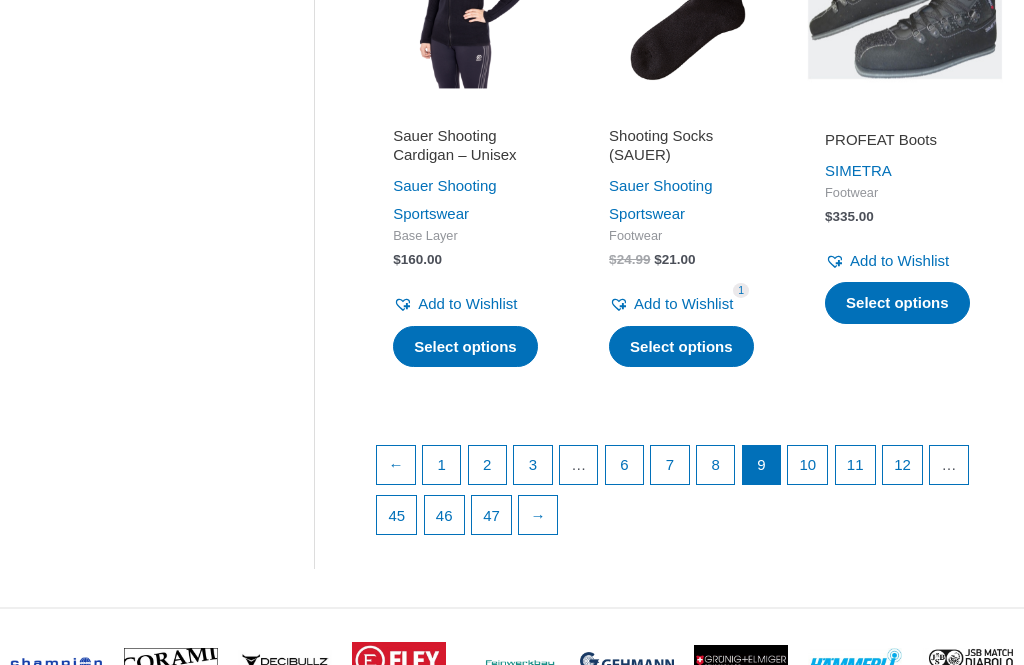 scroll, scrollTop: 2732, scrollLeft: 0, axis: vertical 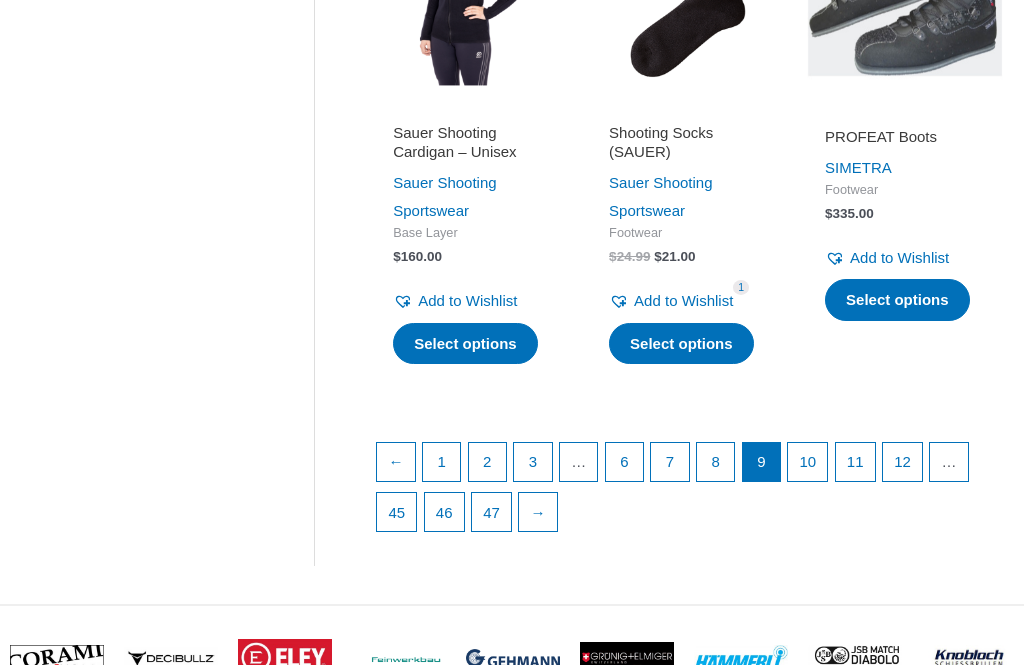 click on "→" at bounding box center (538, 512) 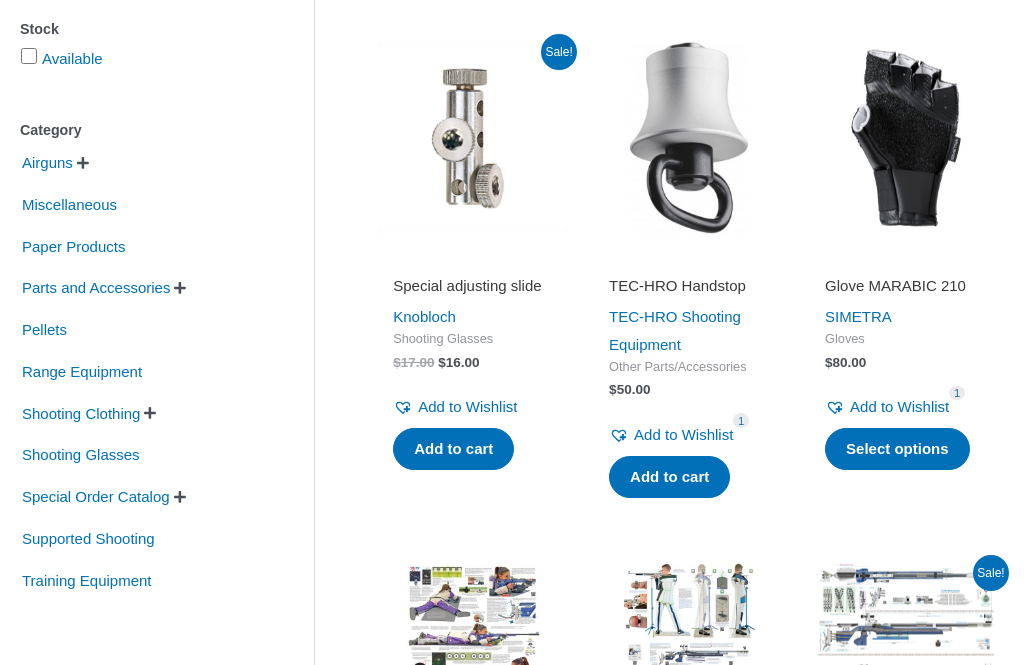scroll, scrollTop: 375, scrollLeft: 0, axis: vertical 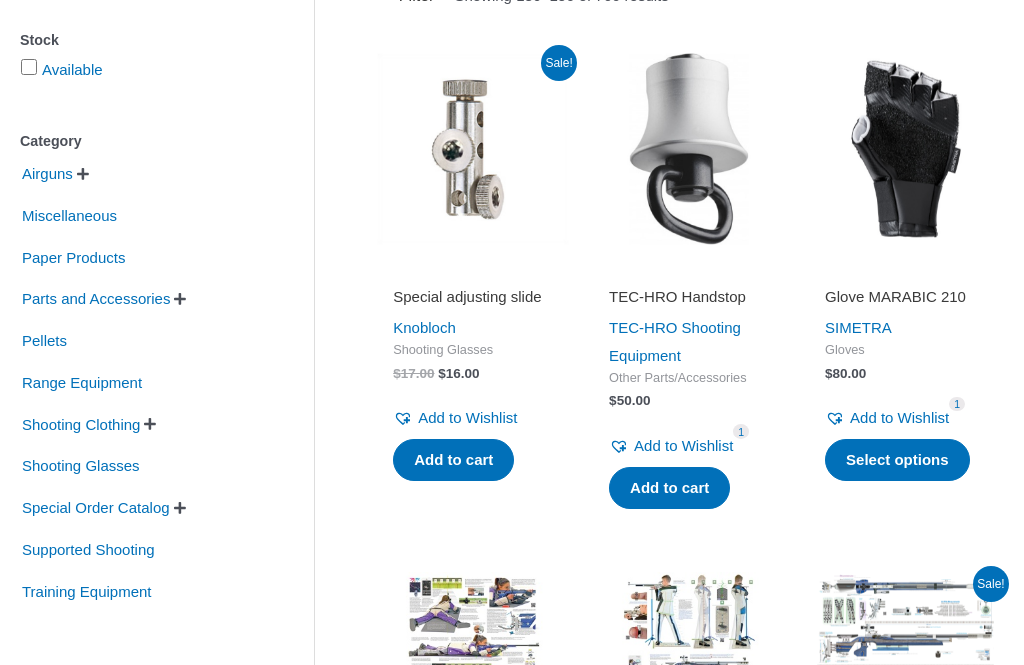 click on "Airguns" at bounding box center [47, 174] 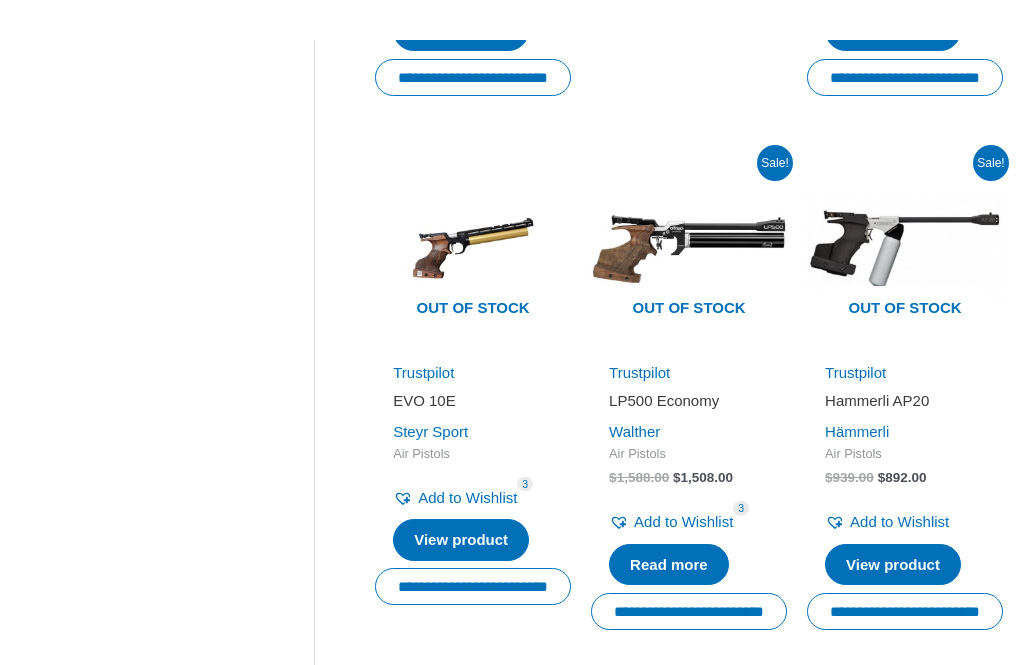 scroll, scrollTop: 1333, scrollLeft: 0, axis: vertical 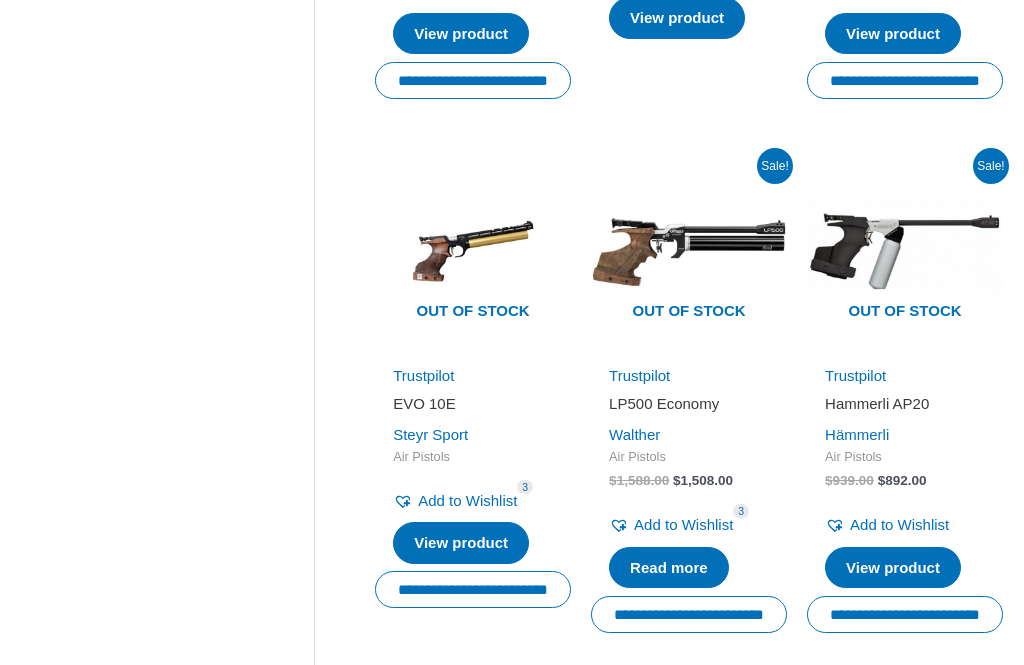 click at bounding box center (473, 252) 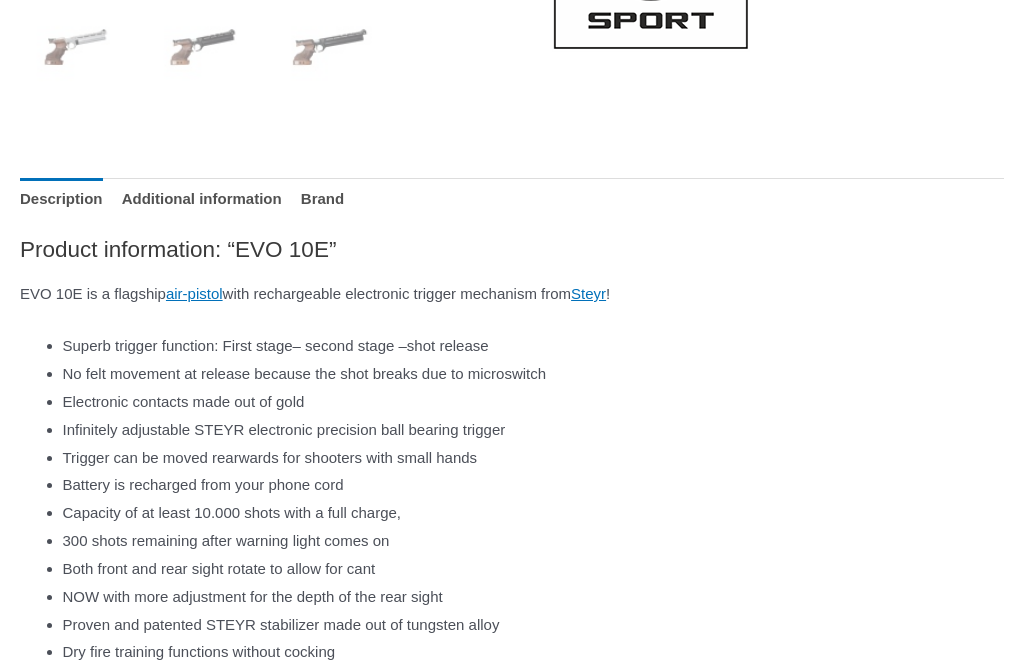 scroll, scrollTop: 890, scrollLeft: 0, axis: vertical 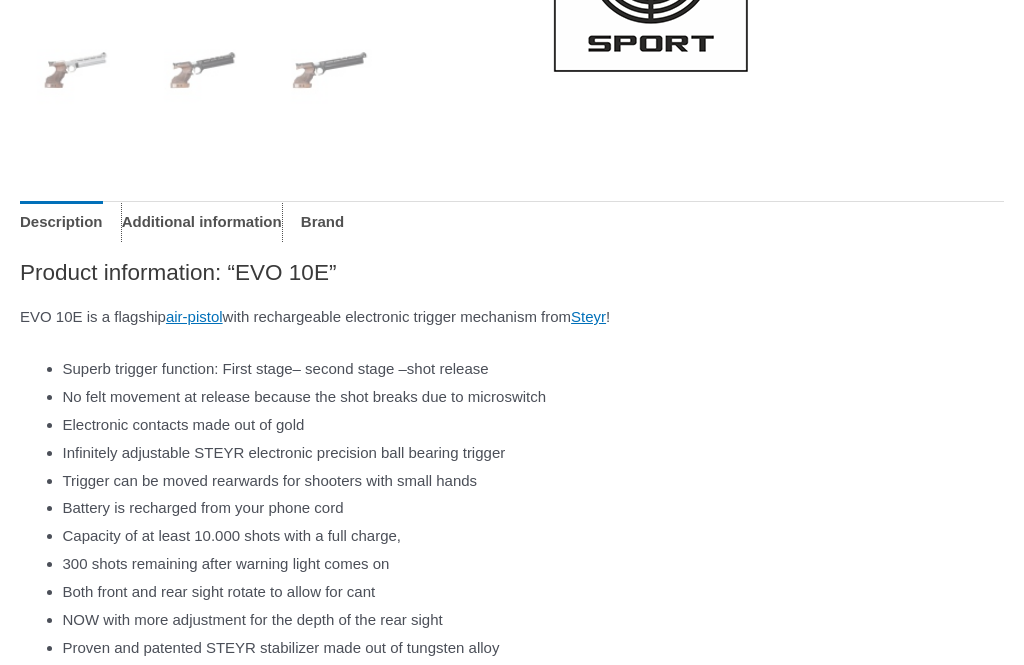 click on "Additional information" at bounding box center [202, 222] 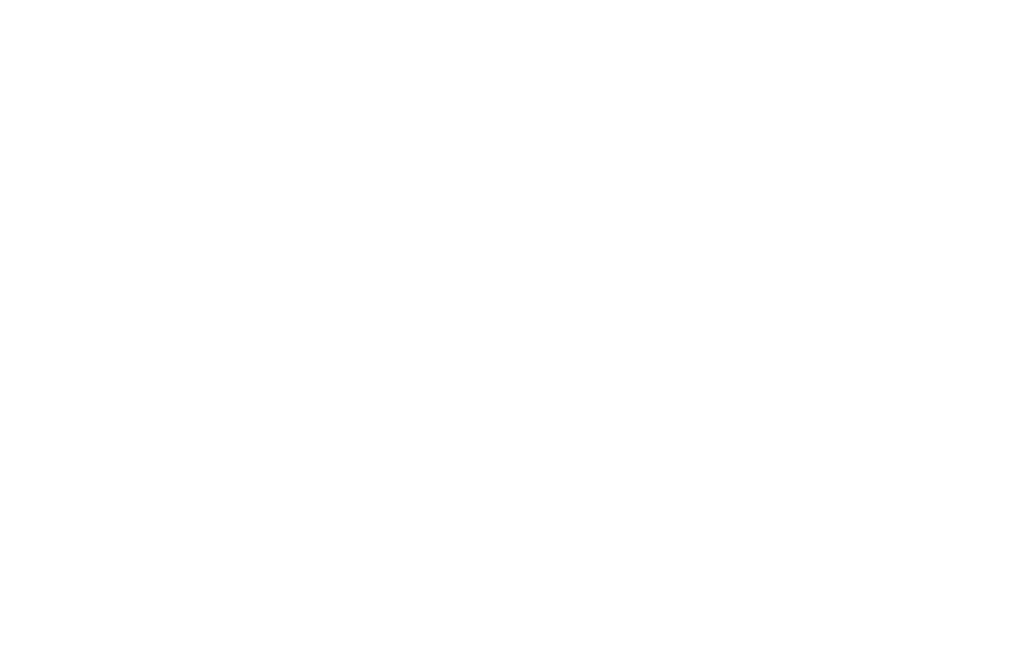 scroll, scrollTop: 0, scrollLeft: 0, axis: both 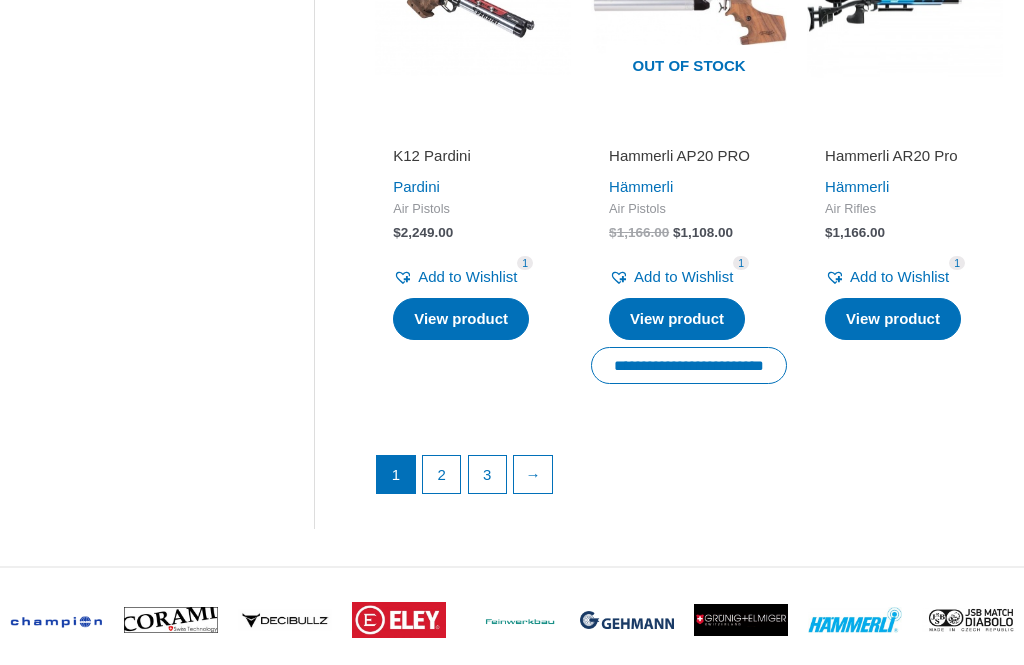click on "→" at bounding box center (533, 475) 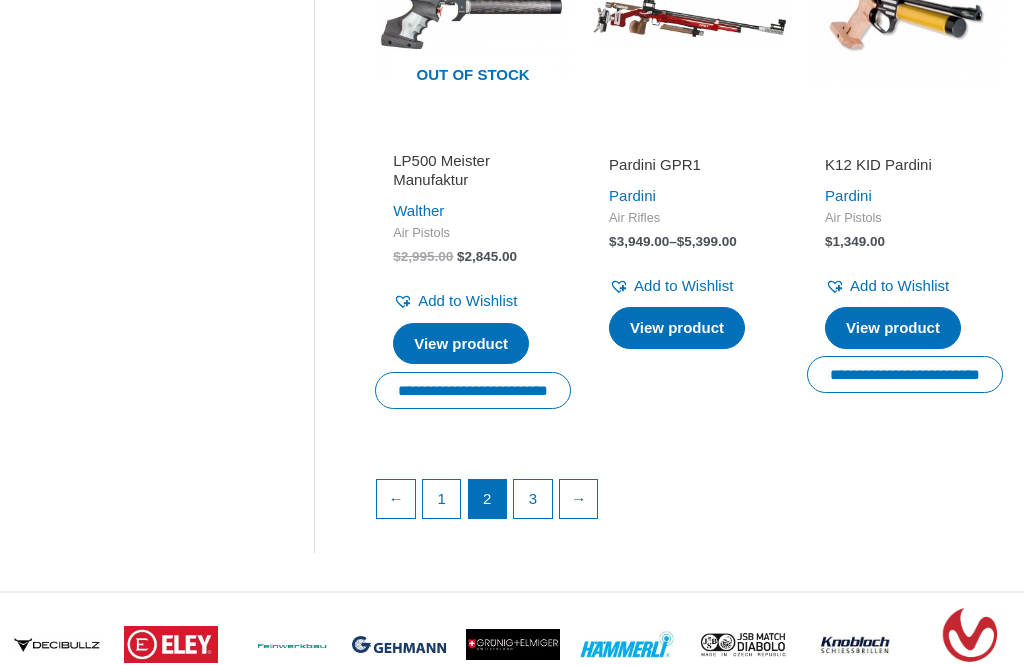 scroll, scrollTop: 2605, scrollLeft: 0, axis: vertical 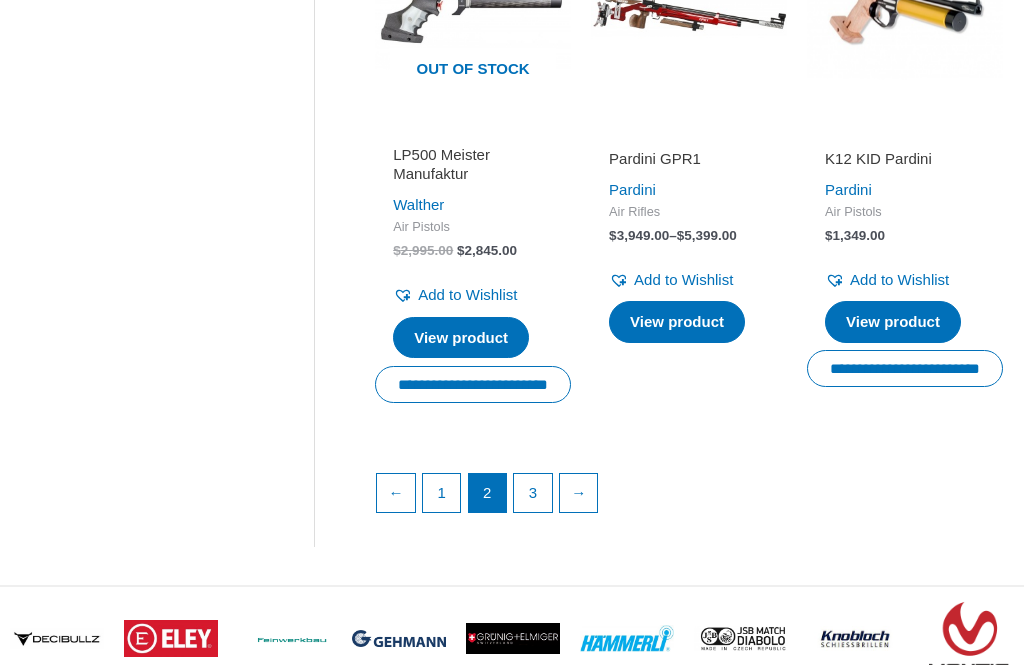 click on "→" at bounding box center (579, 493) 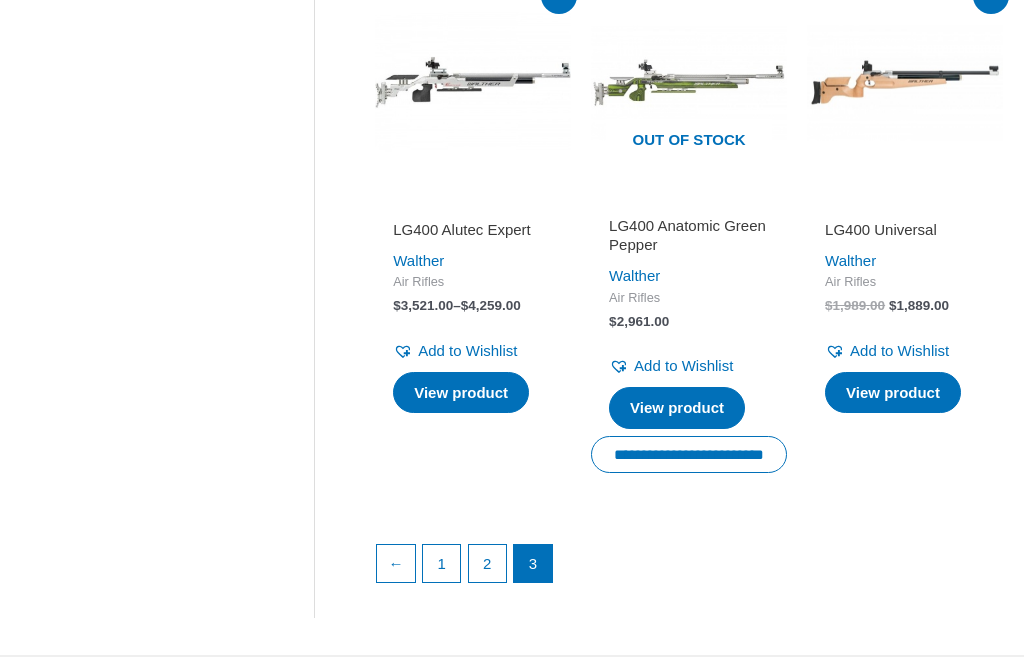 scroll, scrollTop: 1504, scrollLeft: 0, axis: vertical 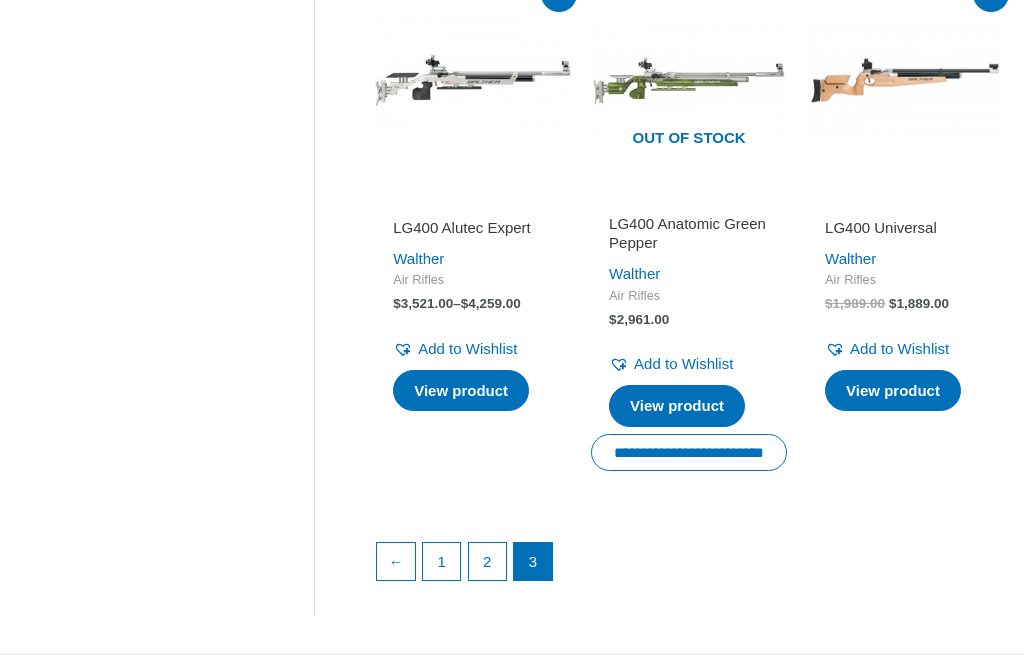 click on "View product" at bounding box center [893, 391] 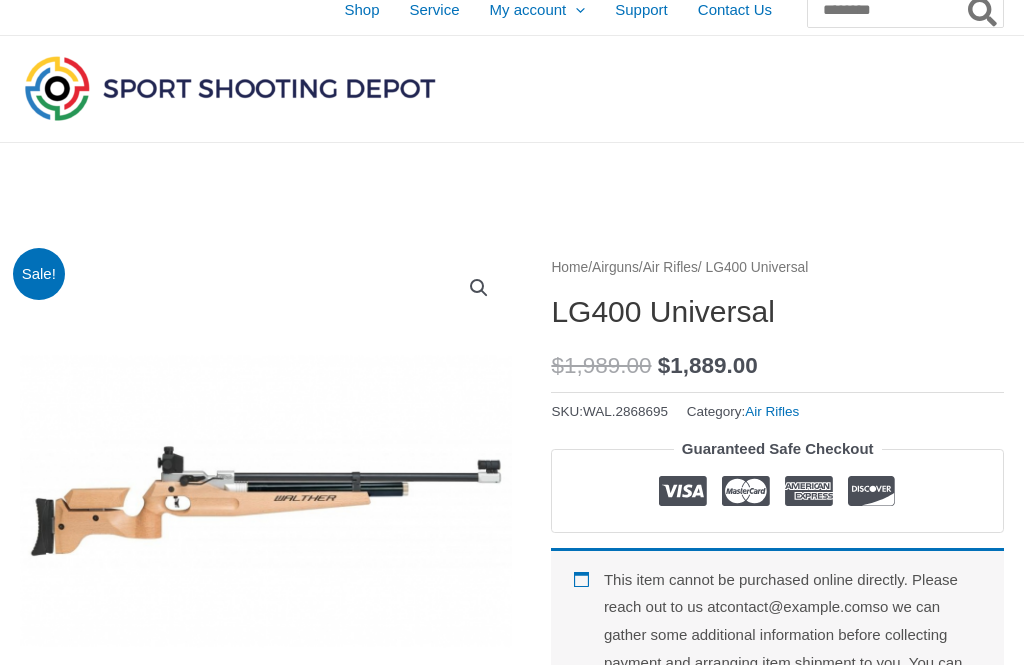 scroll, scrollTop: 0, scrollLeft: 0, axis: both 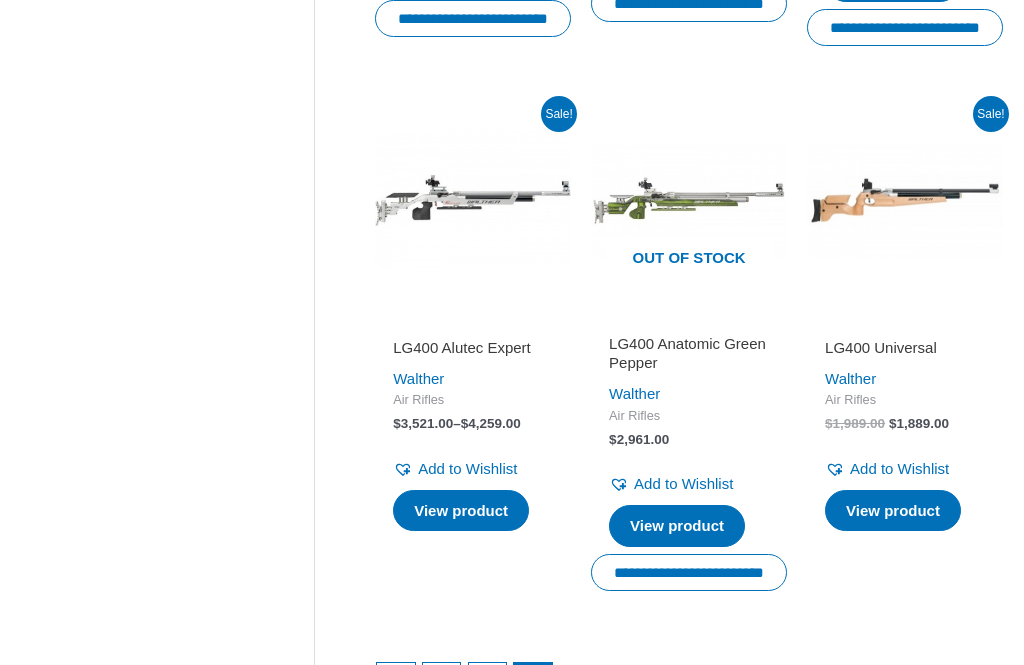 click on "LG400 Universal Walther
Air Rifles
$ 1,989.00   Original price was: $1,989.00. $ 1,889.00 Current price is: $1,889.00.
Add to Wishlist Remove from Wishlist 		 Add to Wishlist
View product" at bounding box center (905, 424) 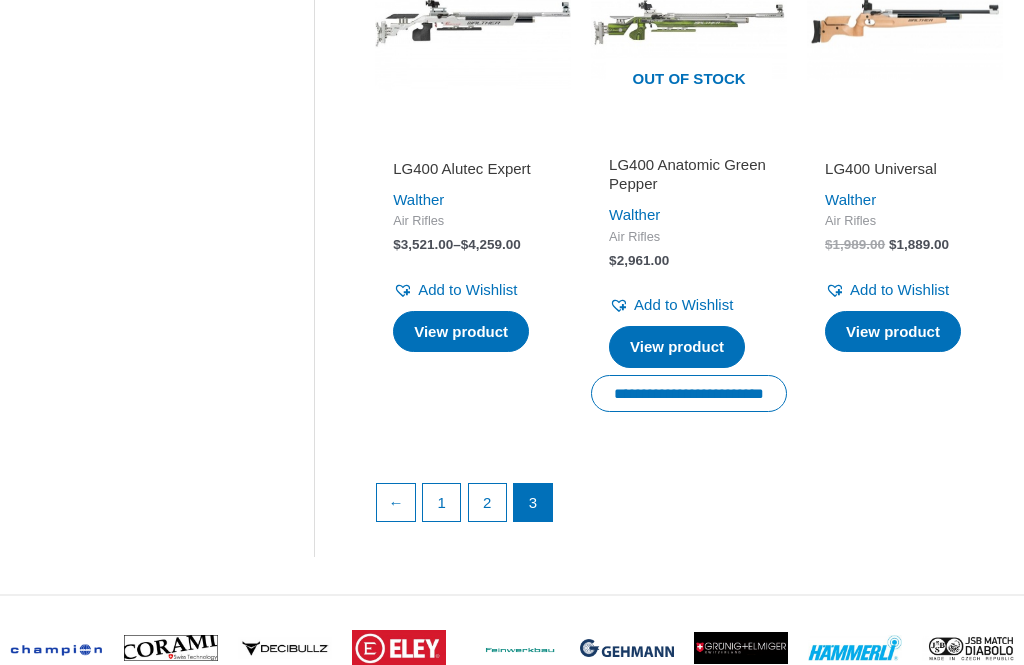 scroll, scrollTop: 1566, scrollLeft: 0, axis: vertical 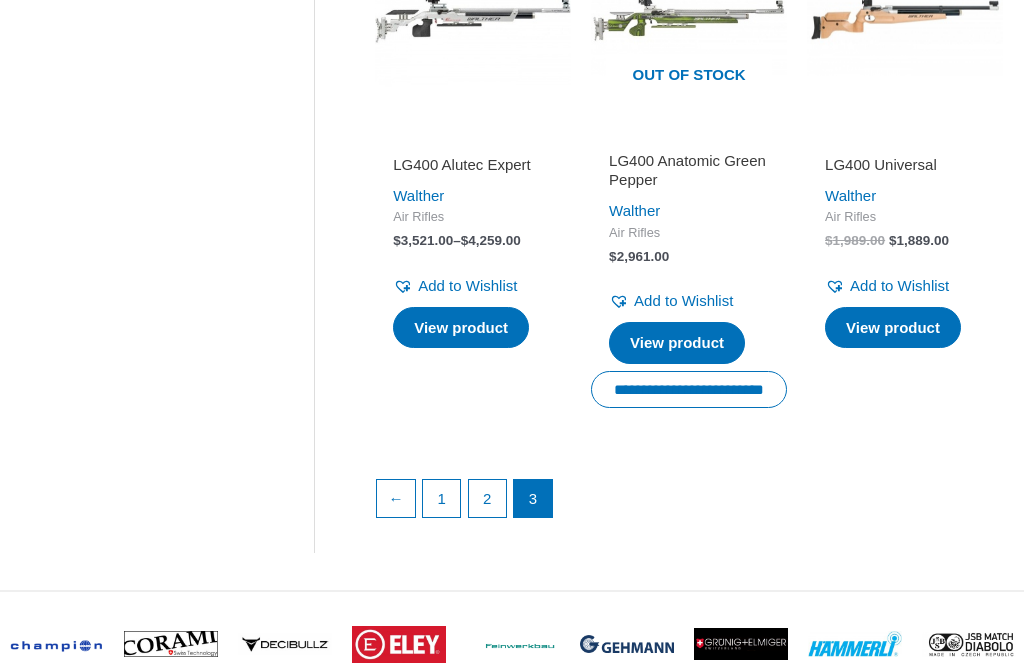 click on "2" at bounding box center (488, 500) 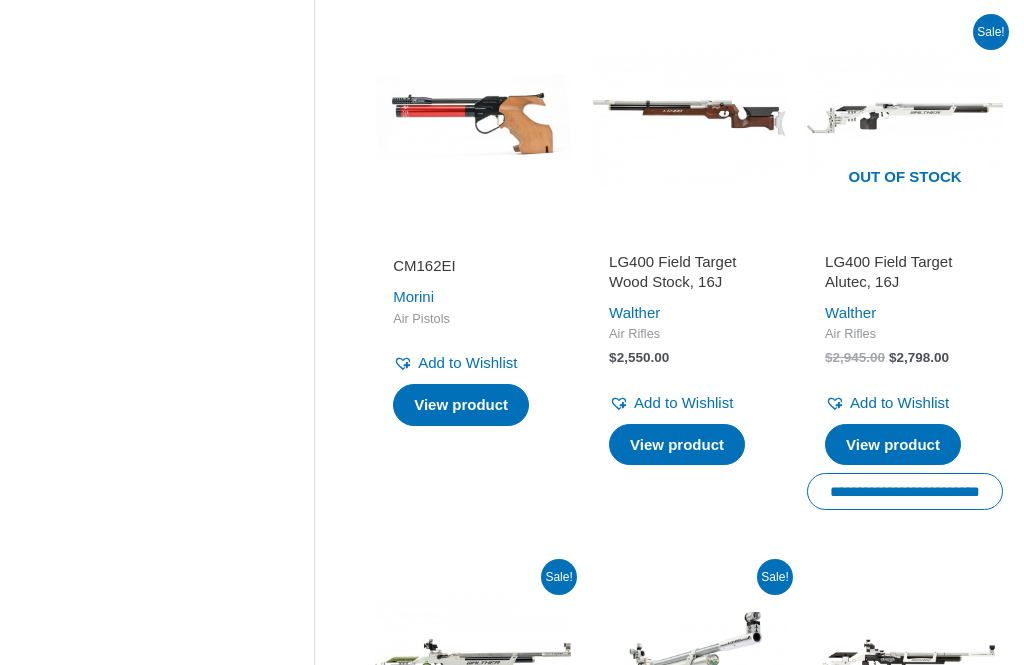 scroll, scrollTop: 1410, scrollLeft: 0, axis: vertical 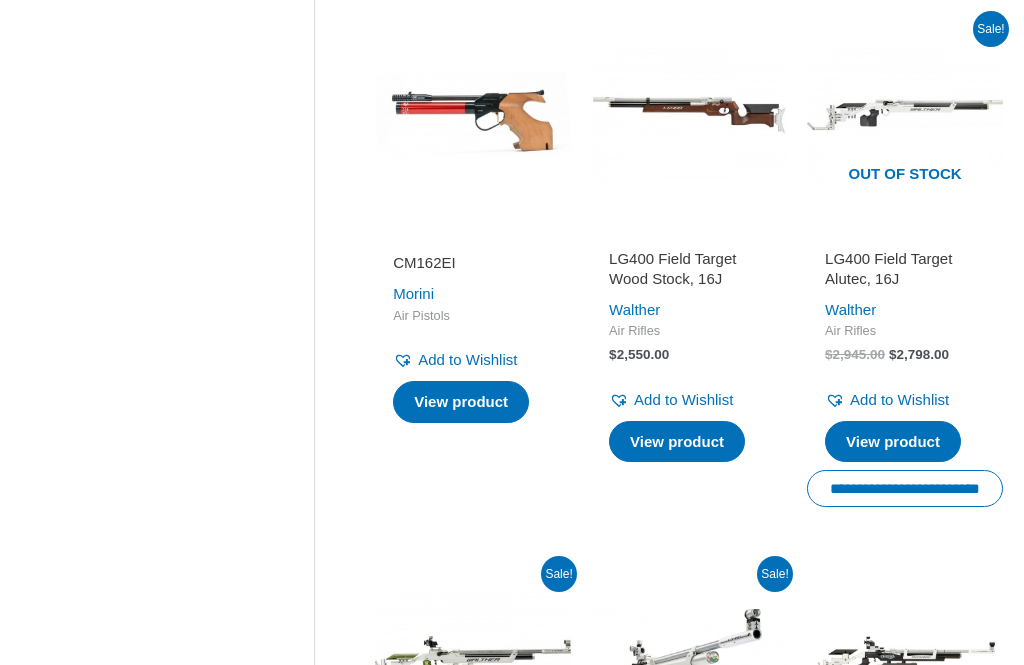 click on "LG400 Field Target Wood Stock, 16J" at bounding box center (689, 268) 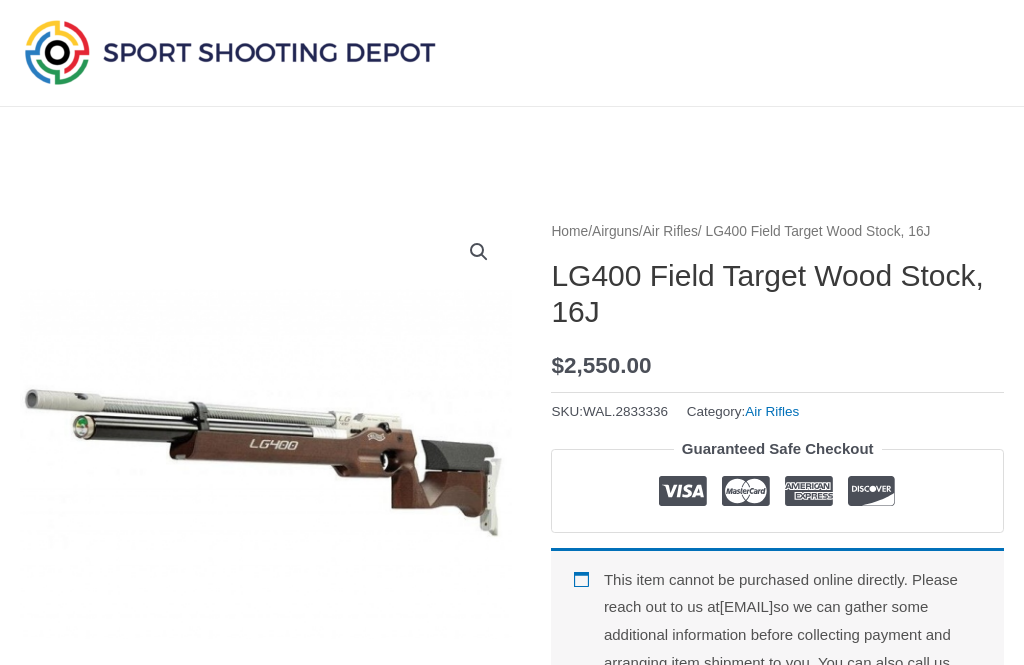scroll, scrollTop: 0, scrollLeft: 0, axis: both 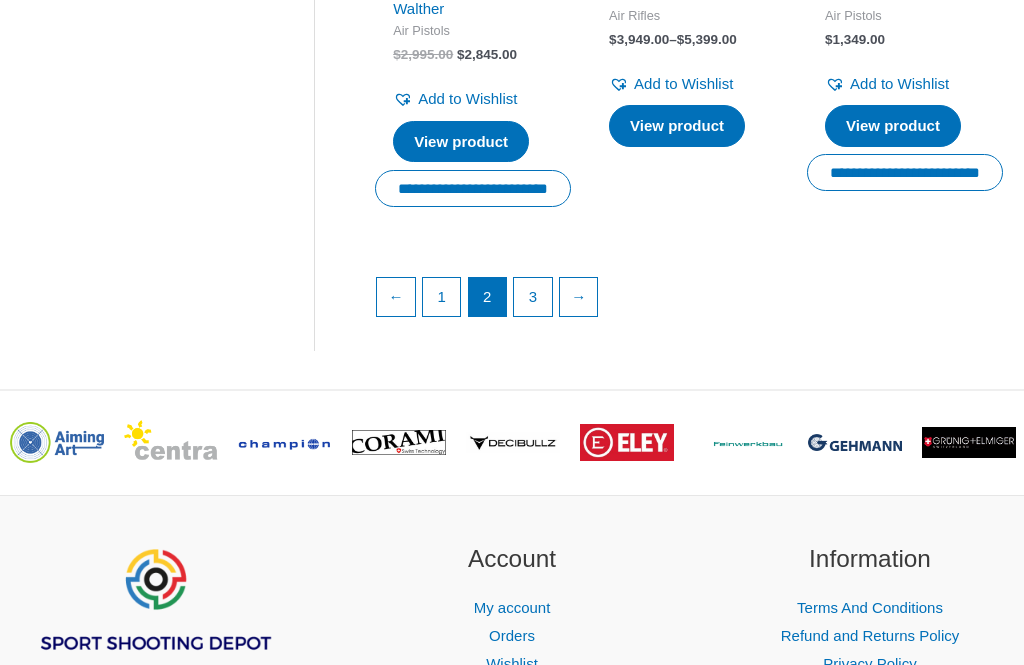 click on "1" at bounding box center (442, 297) 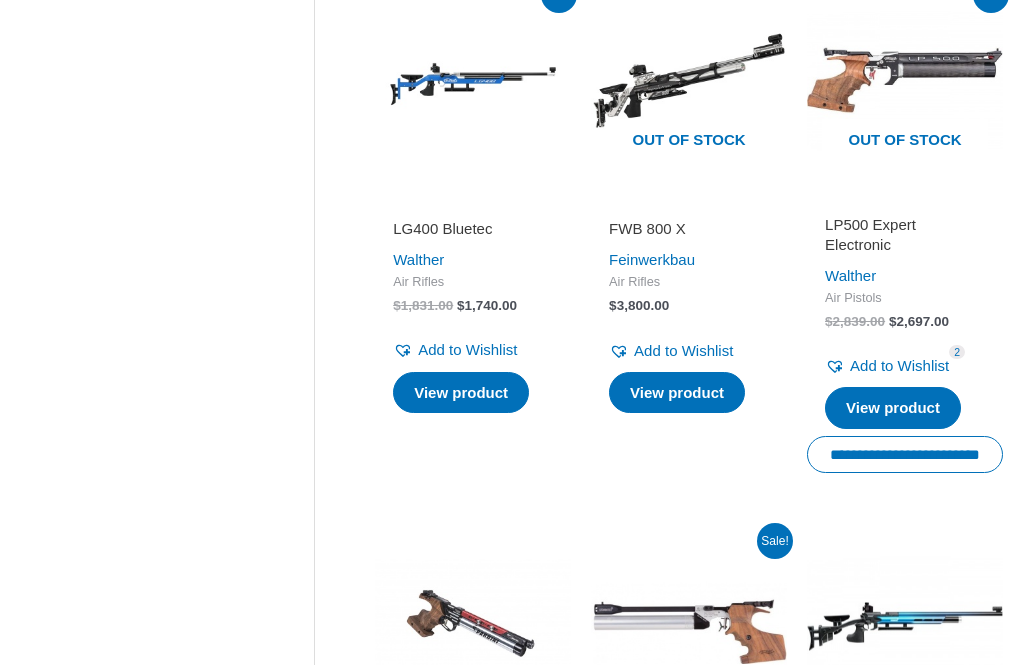scroll, scrollTop: 2019, scrollLeft: 0, axis: vertical 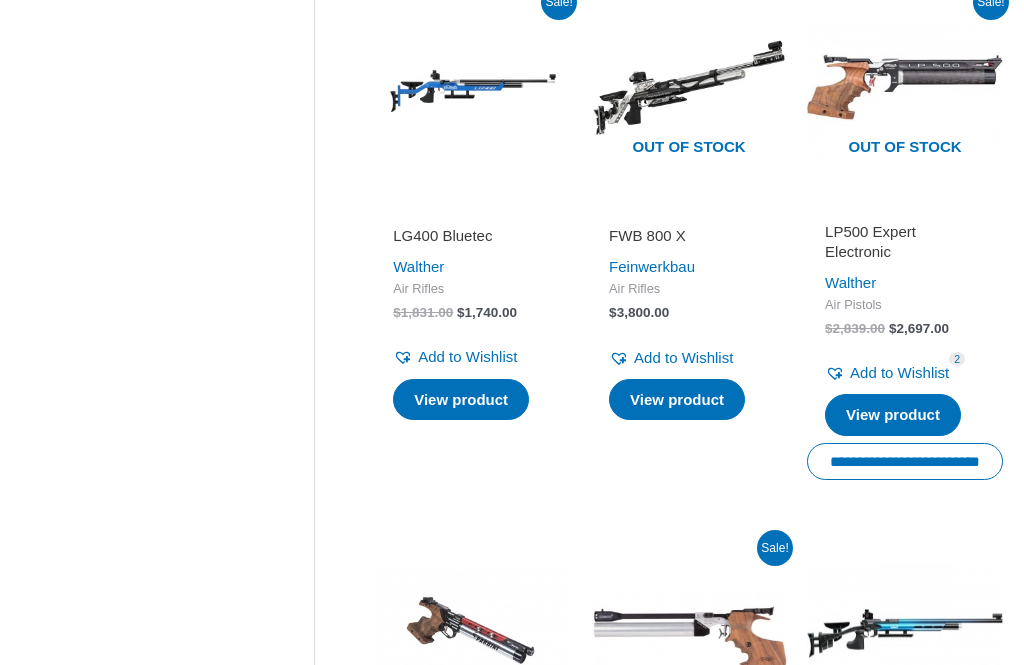click on "View product" at bounding box center (461, 400) 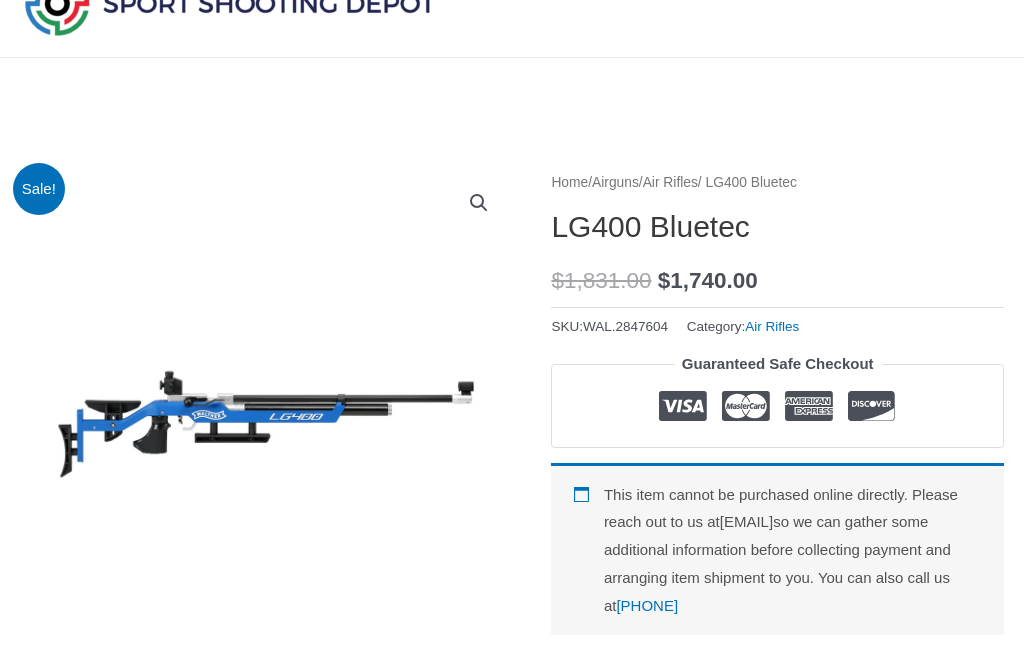 scroll, scrollTop: 0, scrollLeft: 0, axis: both 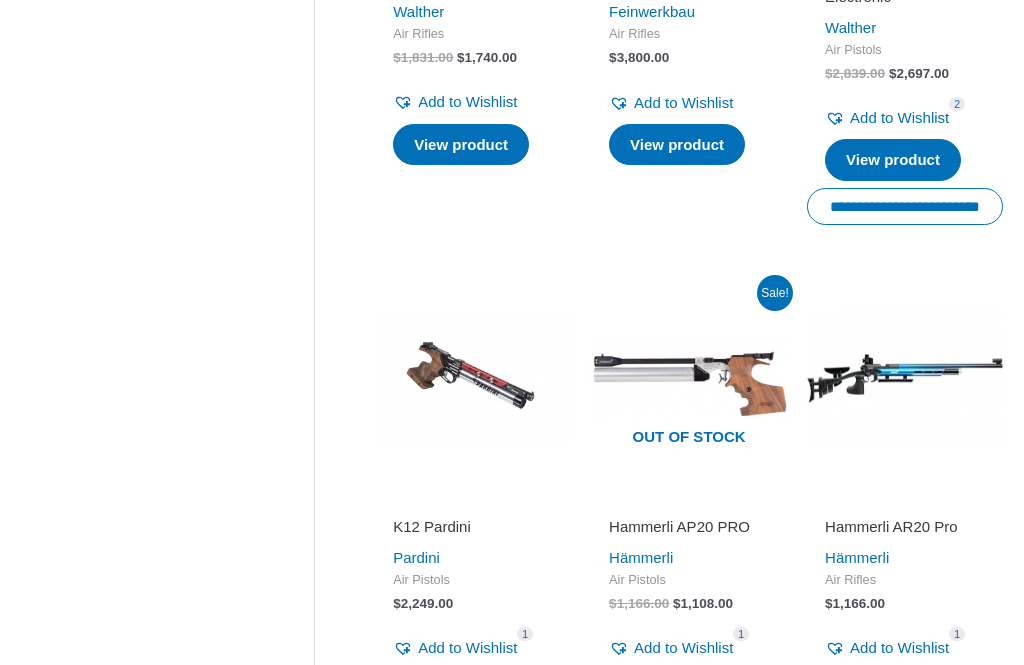 click at bounding box center (905, 380) 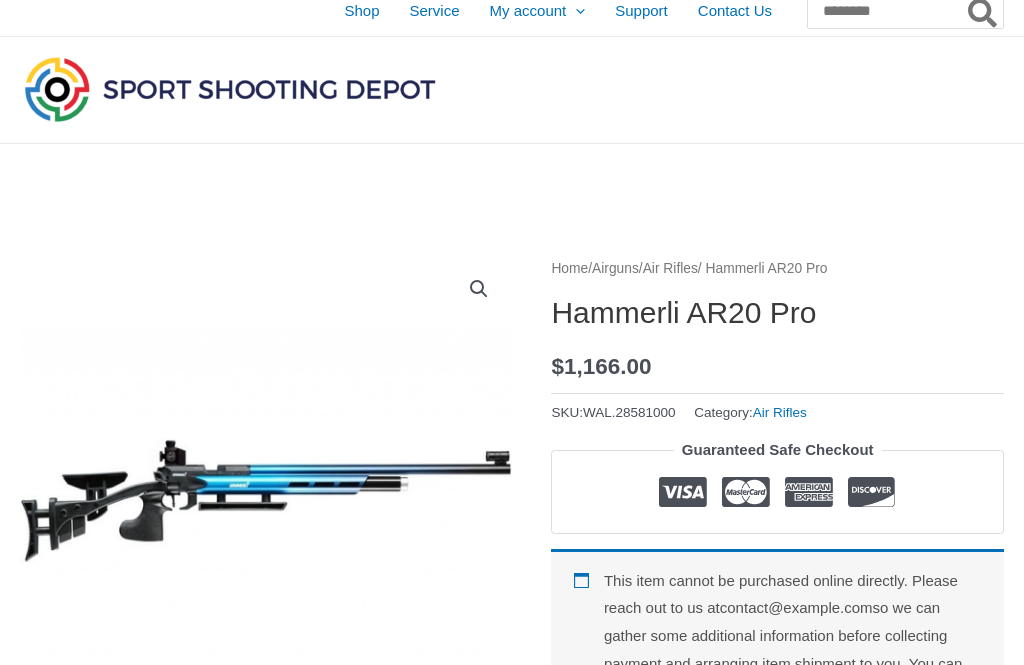 scroll, scrollTop: 0, scrollLeft: 0, axis: both 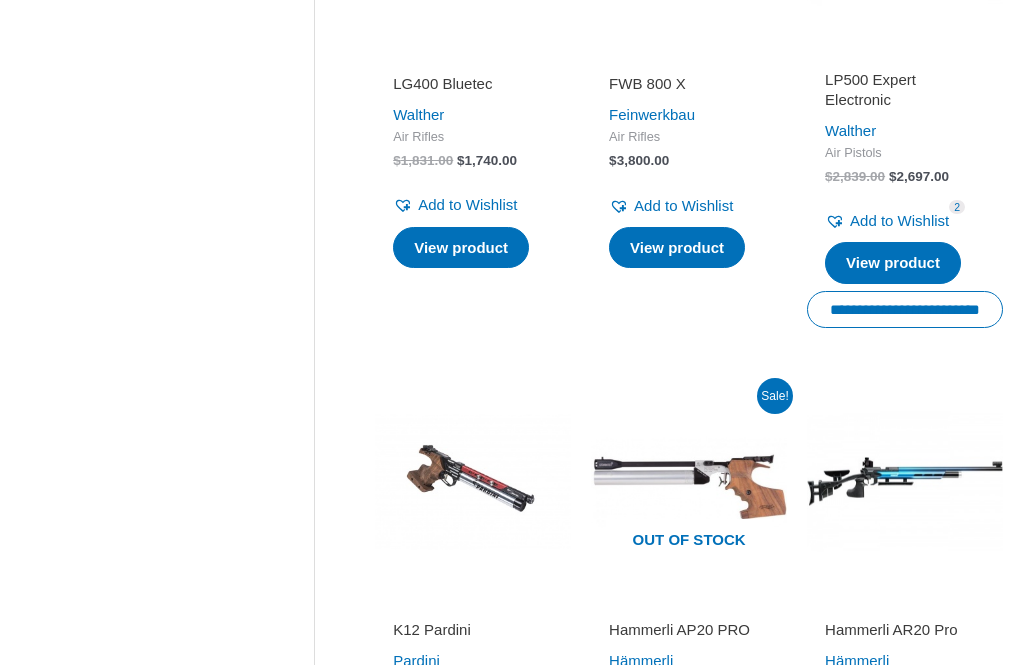 click on "View product" at bounding box center [461, 248] 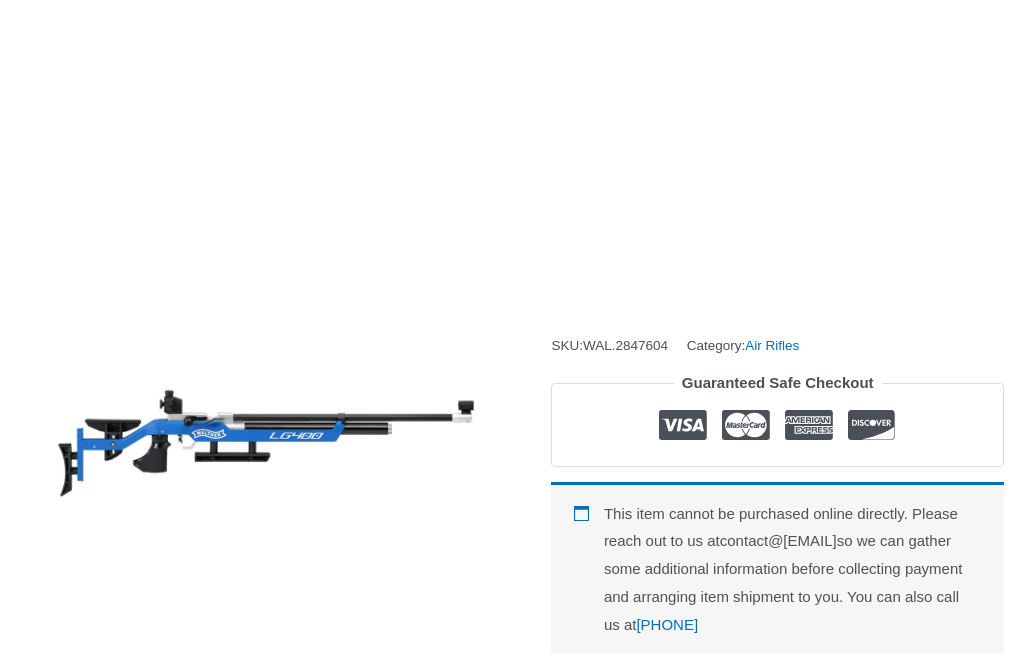 scroll, scrollTop: 0, scrollLeft: 0, axis: both 